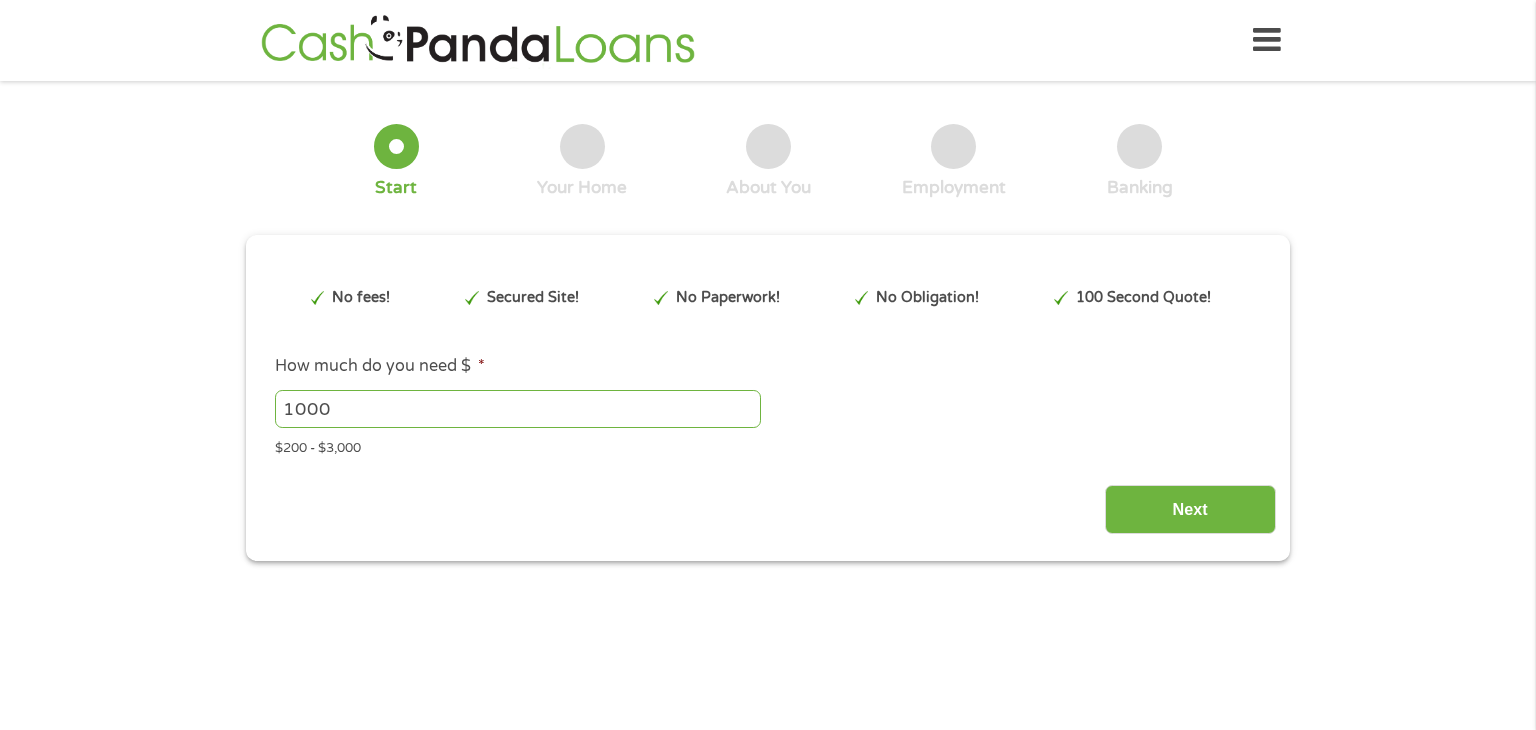 scroll, scrollTop: 0, scrollLeft: 0, axis: both 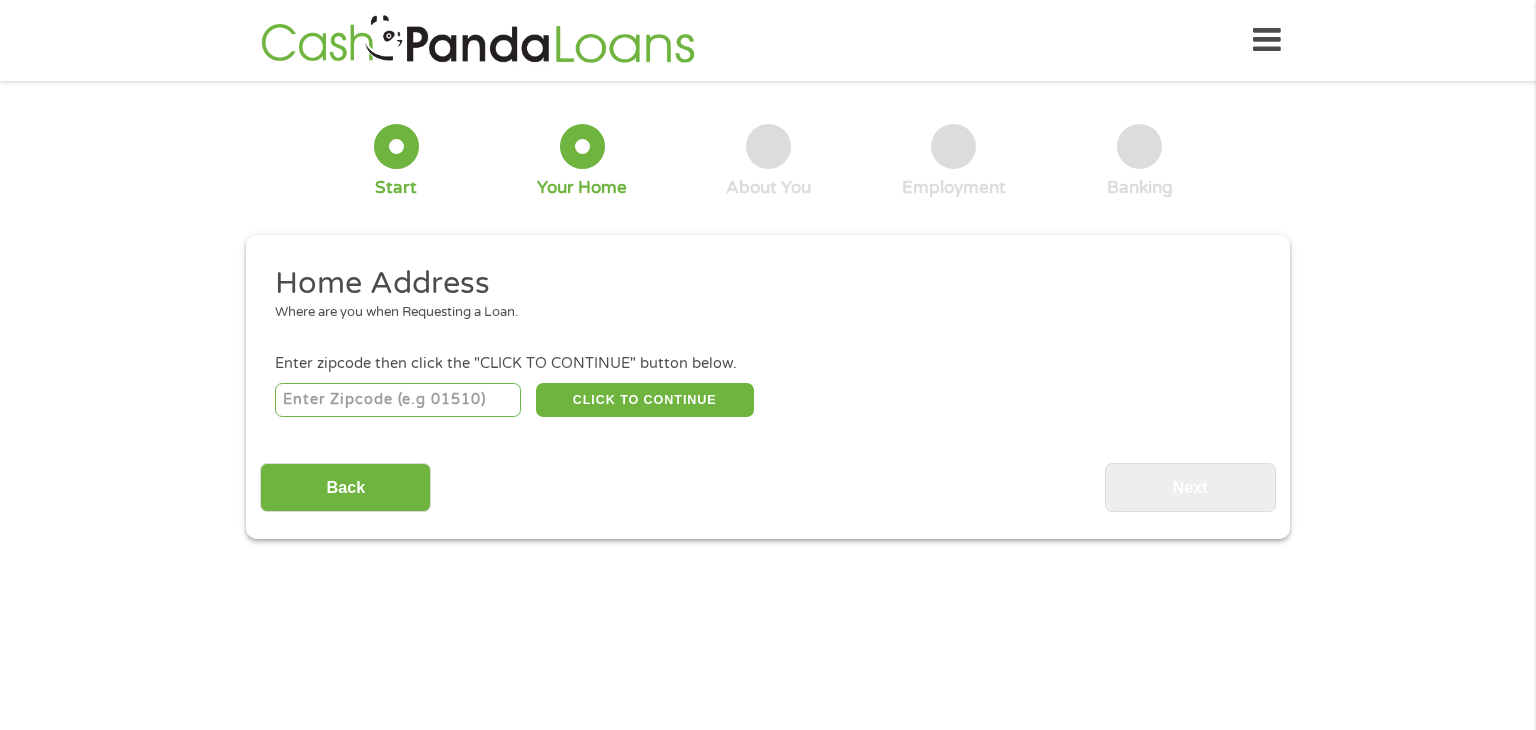 click at bounding box center (398, 400) 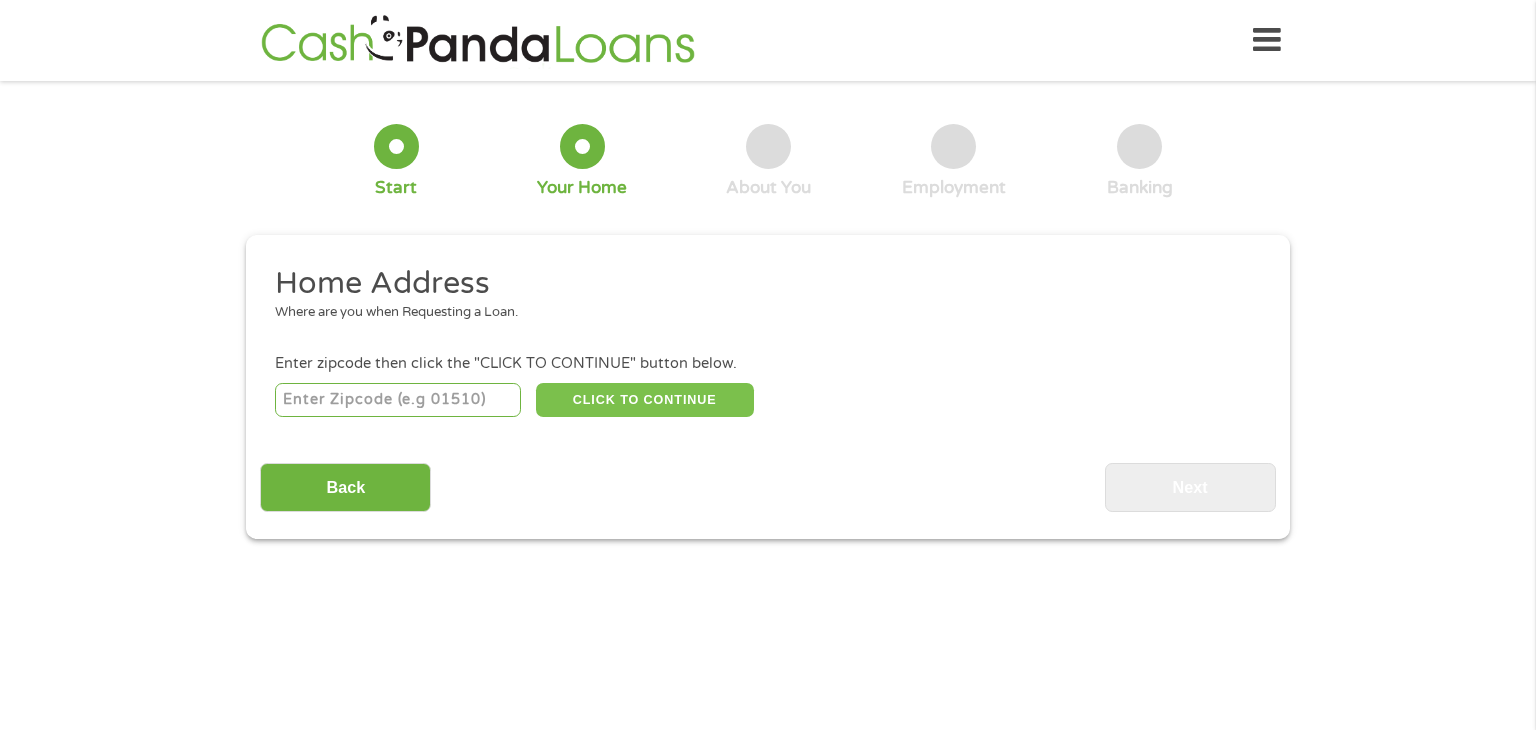 type on "[NUMBER]" 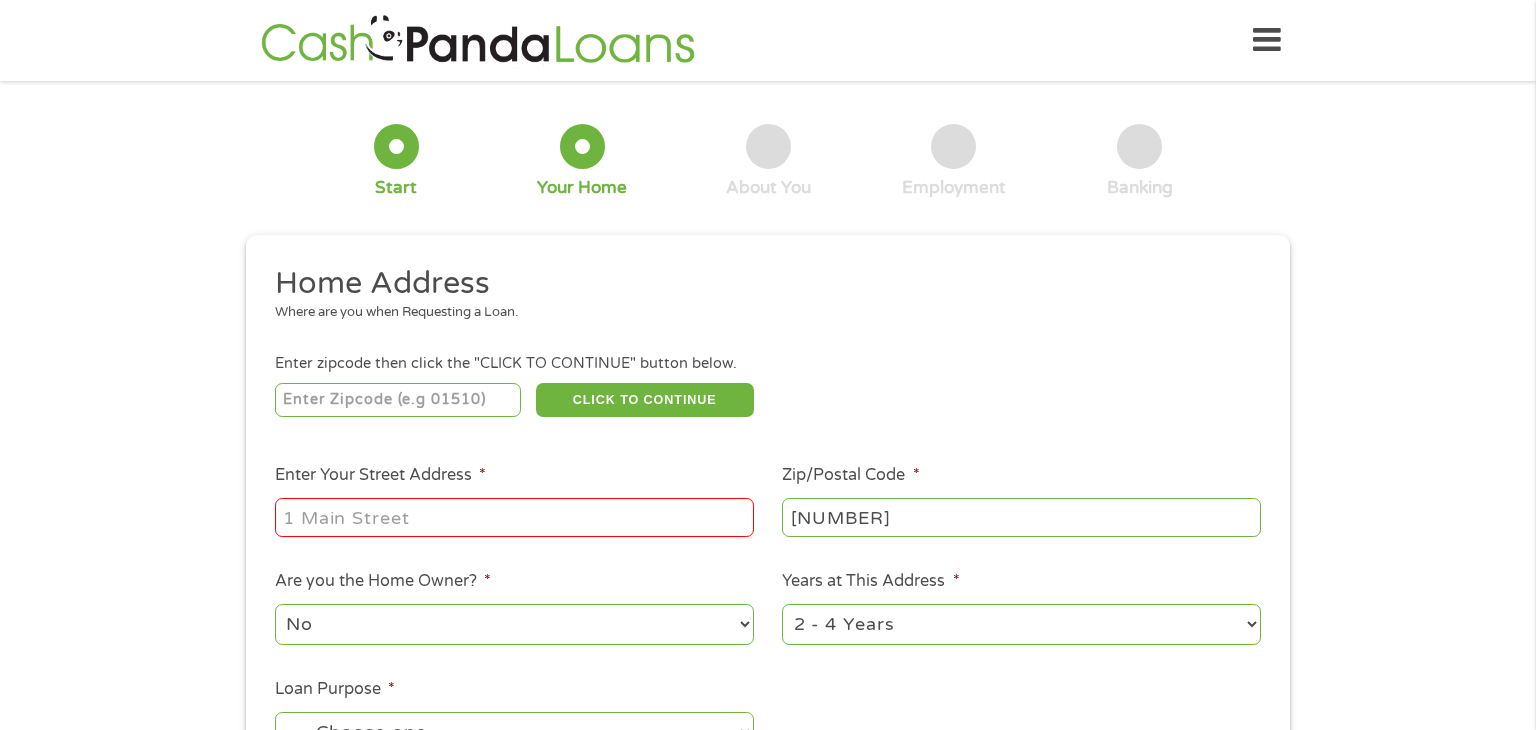 click on "Enter Your Street Address *" at bounding box center [514, 517] 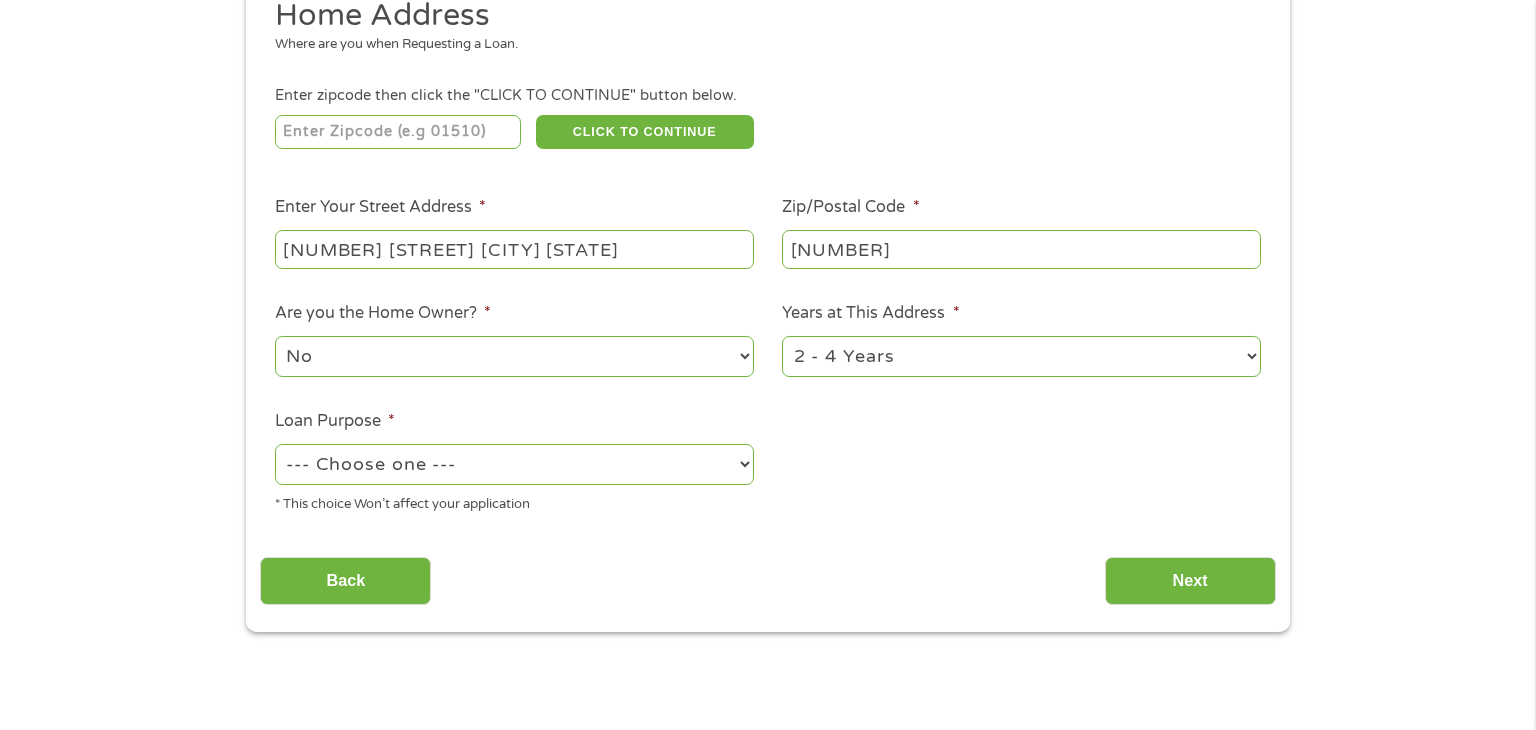 scroll, scrollTop: 280, scrollLeft: 0, axis: vertical 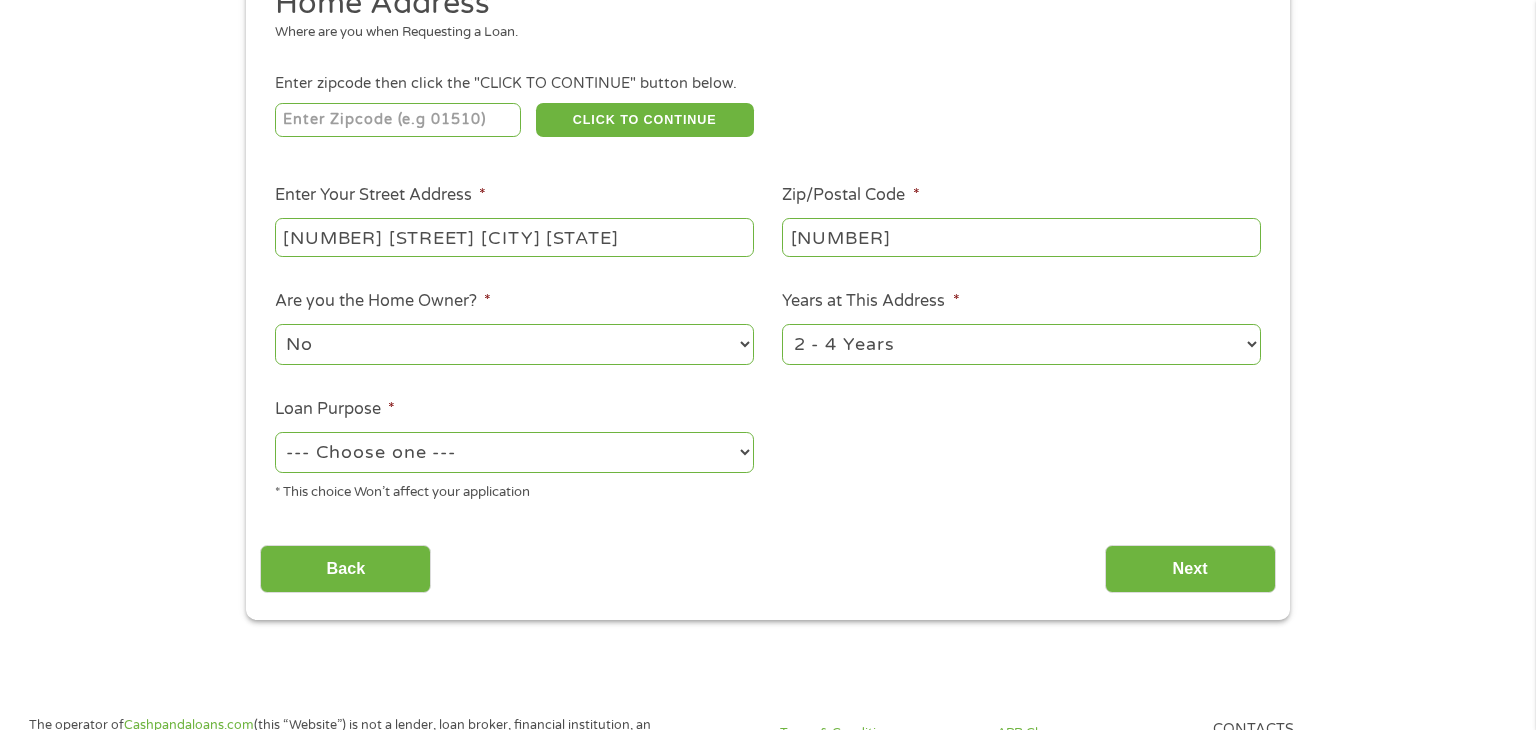 type on "[NUMBER] [STREET] [CITY] [STATE]" 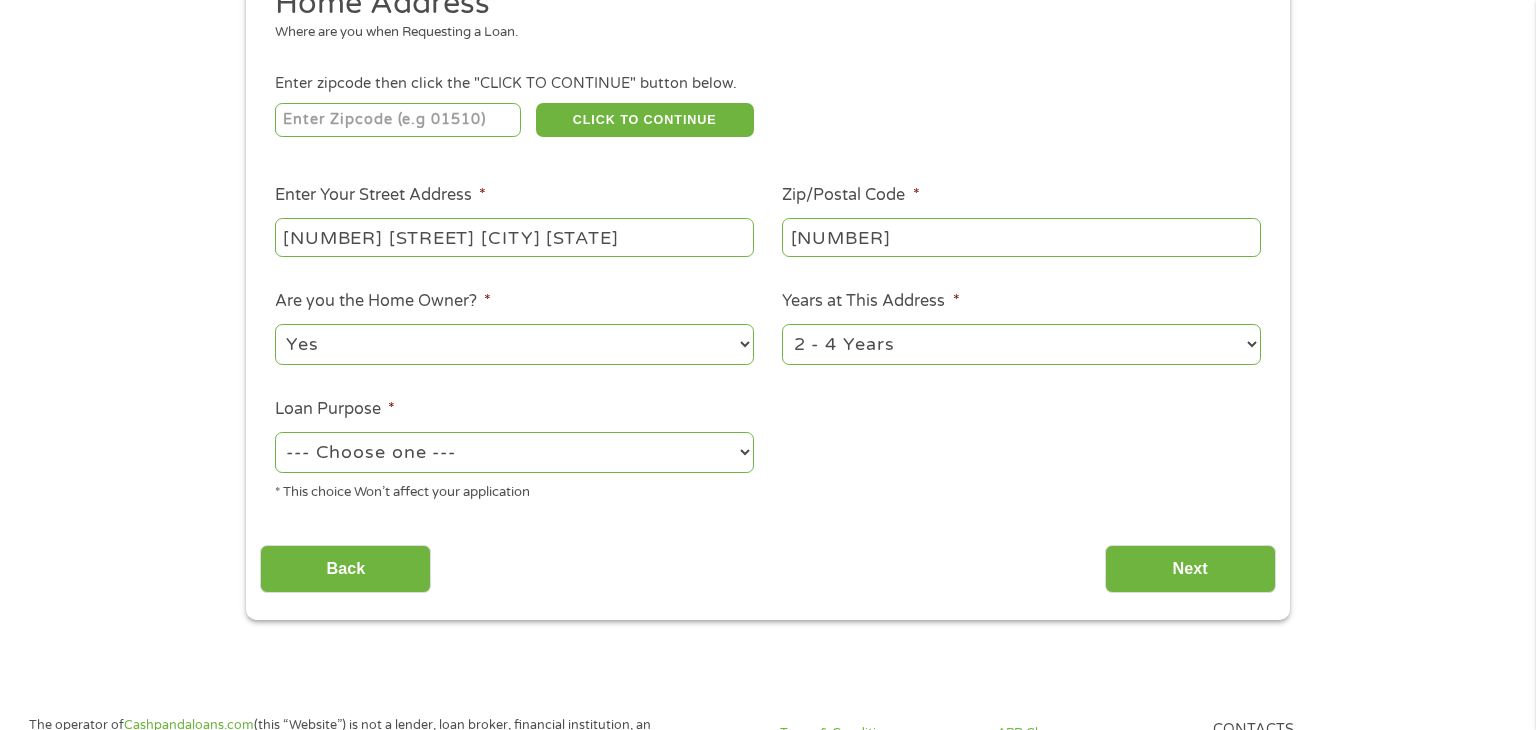 click on "No Yes" at bounding box center (514, 344) 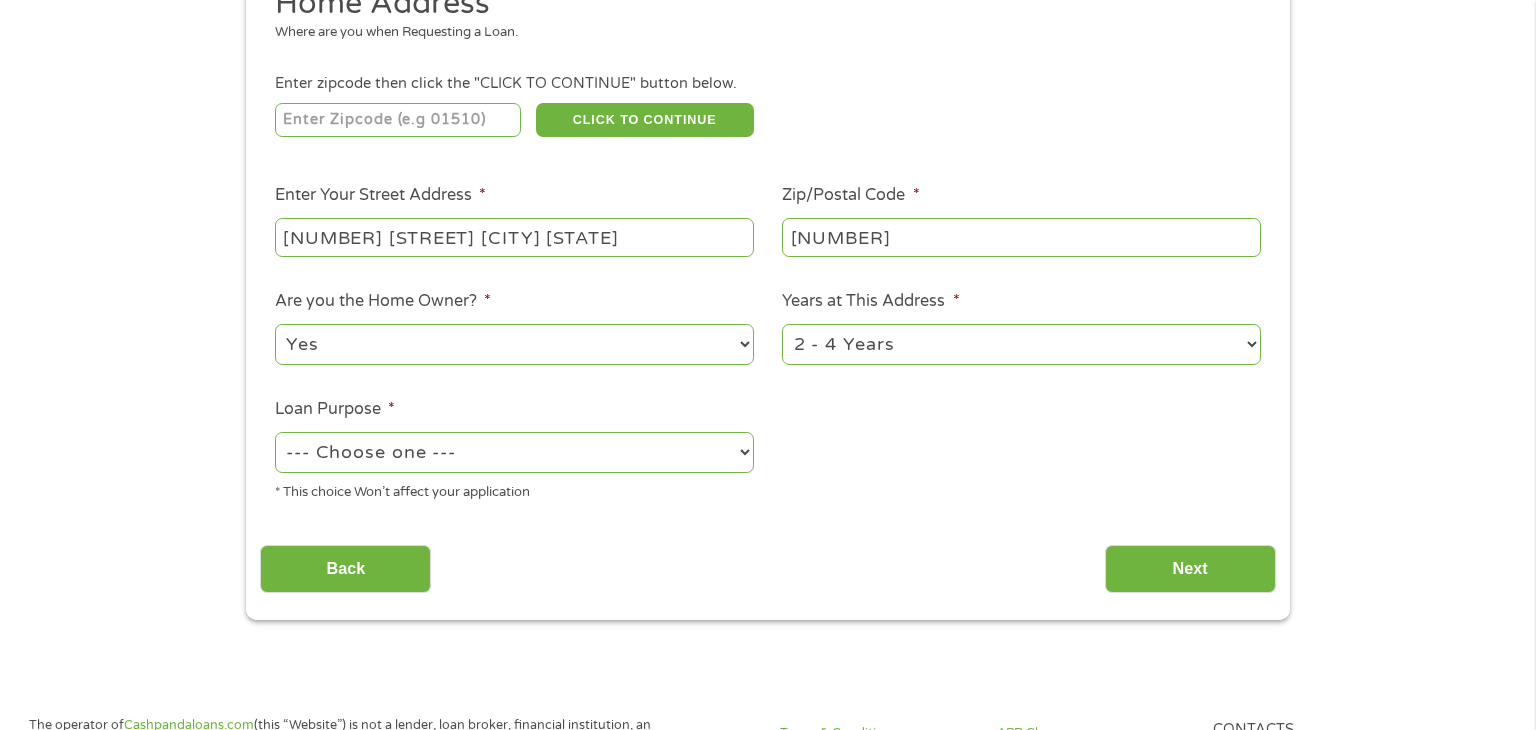 click on "1 Year or less 1 - 2 Years 2 - 4 Years Over 4 Years" at bounding box center [1021, 344] 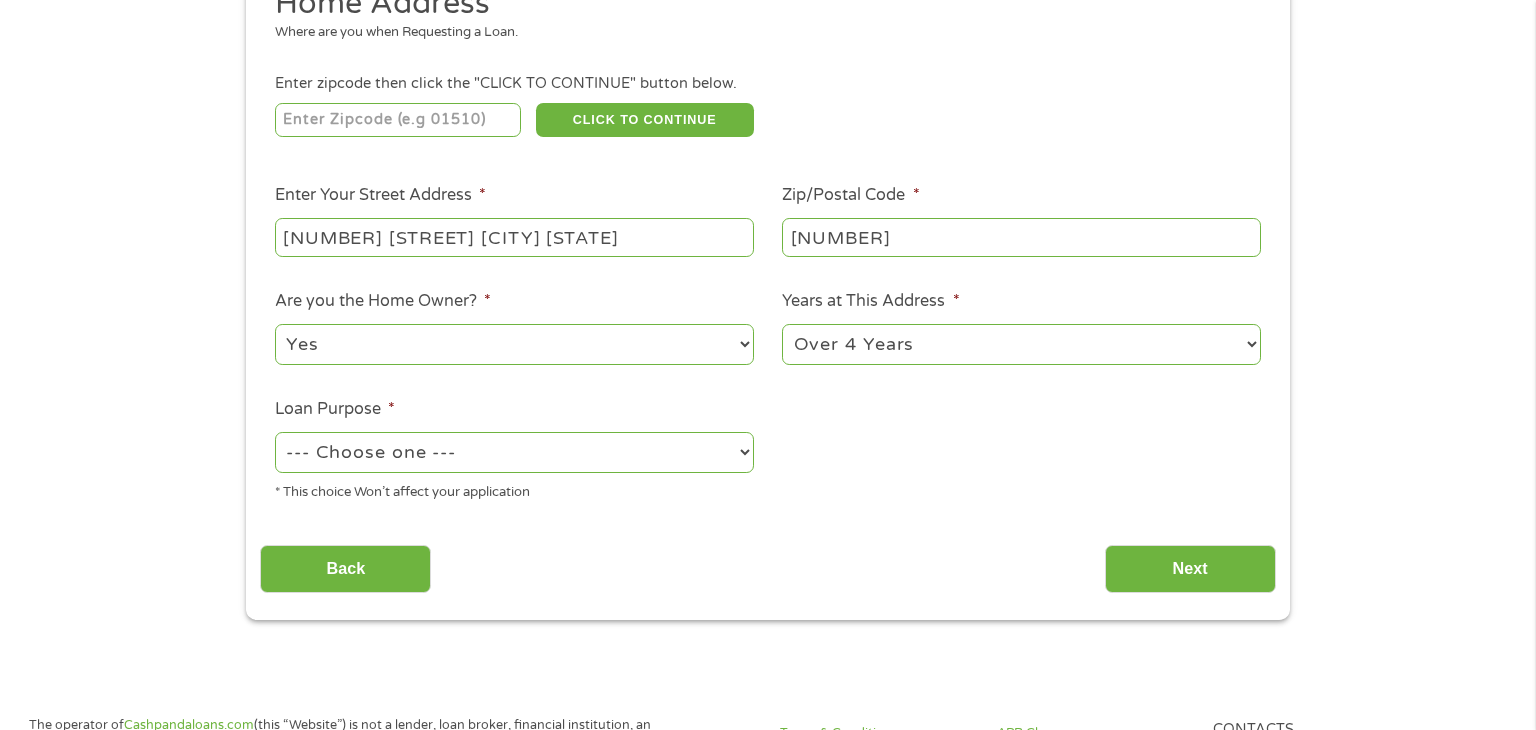 click on "1 Year or less 1 - 2 Years 2 - 4 Years Over 4 Years" at bounding box center (1021, 344) 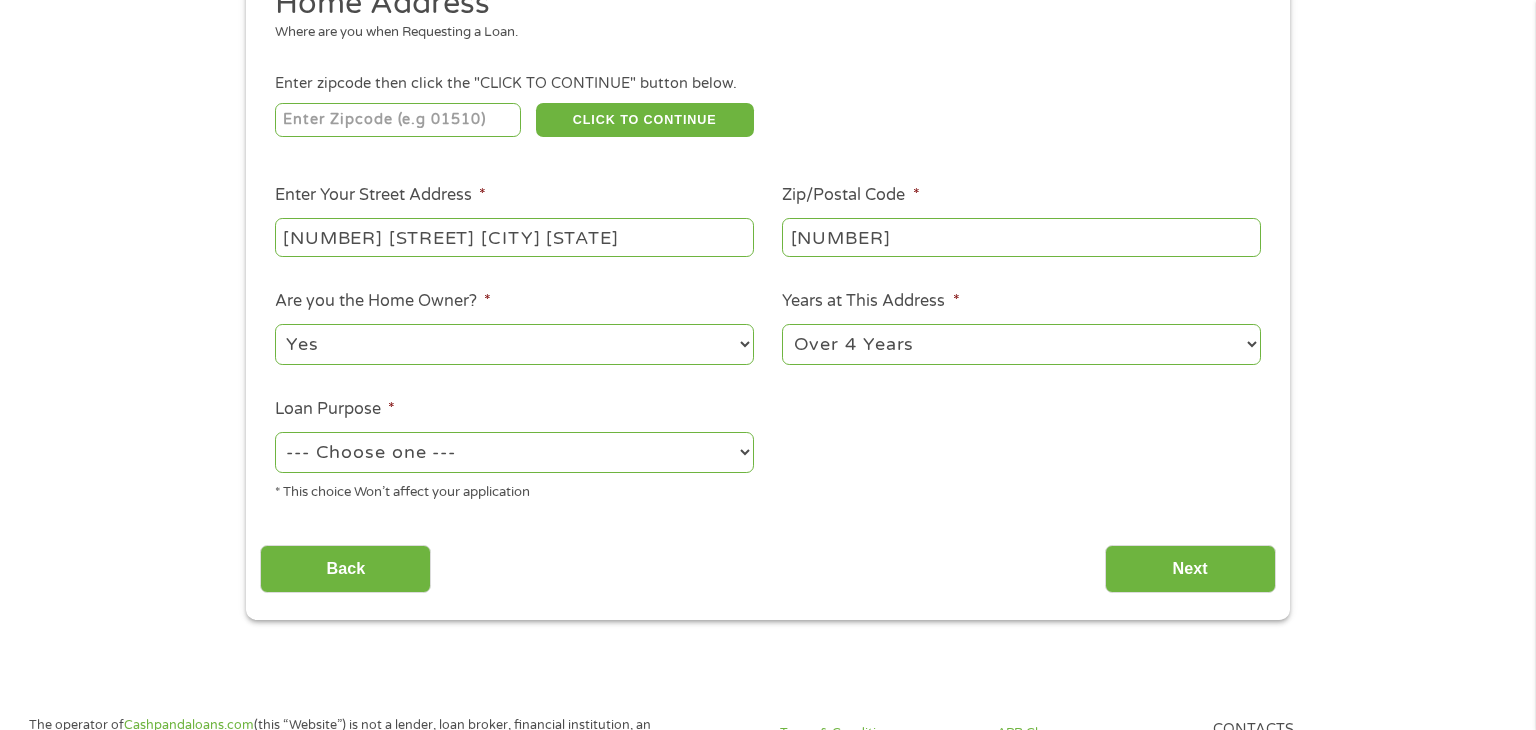 click on "--- Choose one --- Pay Bills Debt Consolidation Home Improvement Major Purchase Car Loan Short Term Cash Medical Expenses Other" at bounding box center (514, 452) 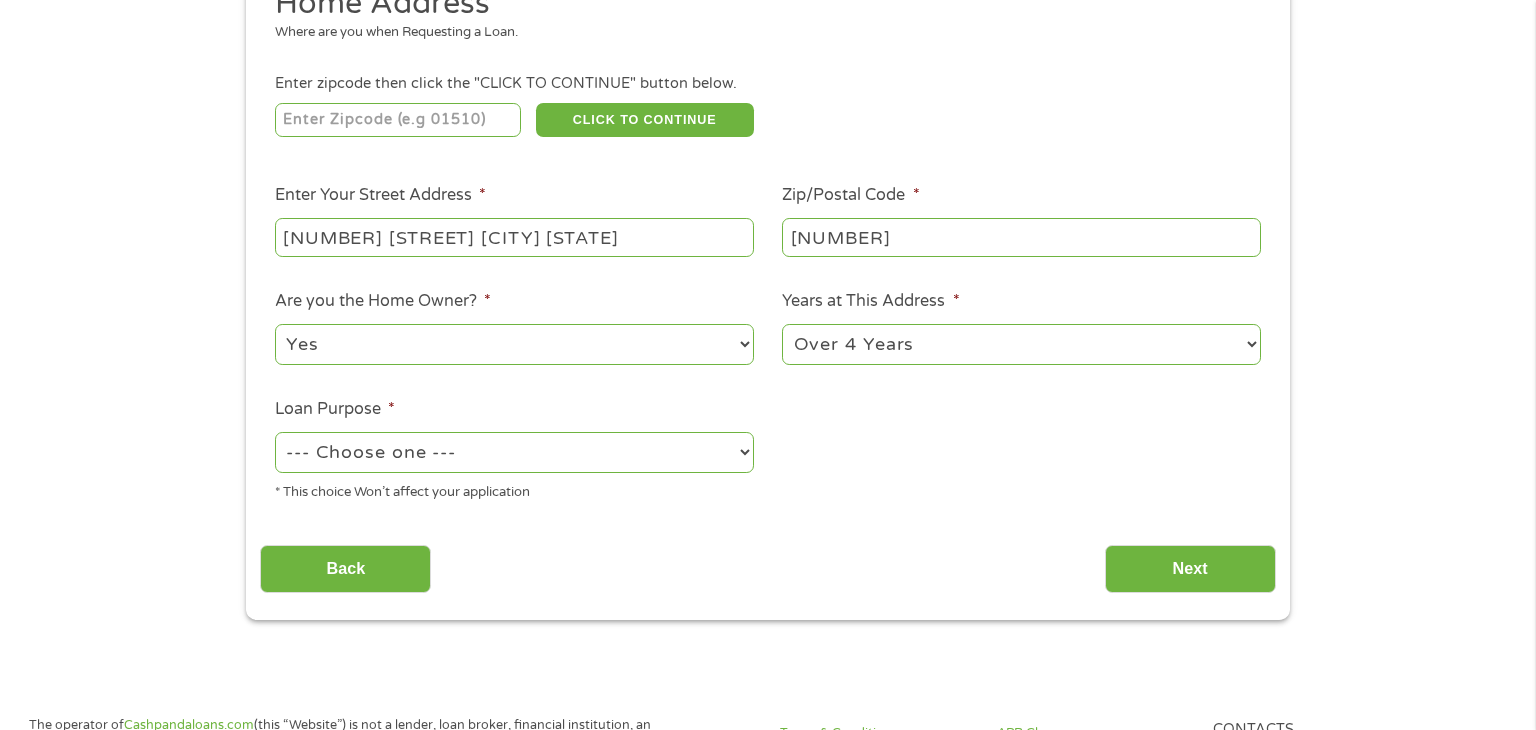 select on "shorttermcash" 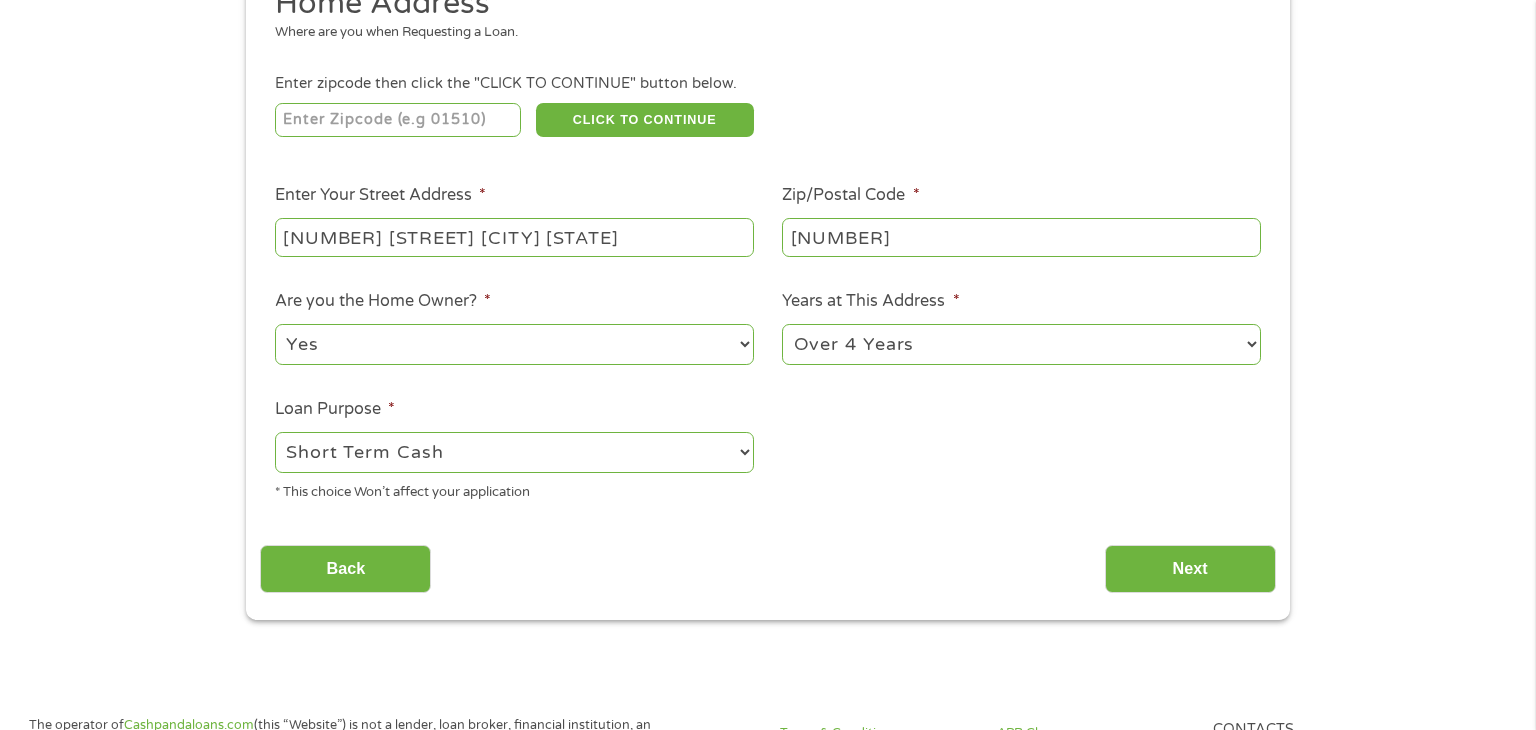 click on "--- Choose one --- Pay Bills Debt Consolidation Home Improvement Major Purchase Car Loan Short Term Cash Medical Expenses Other" at bounding box center [514, 452] 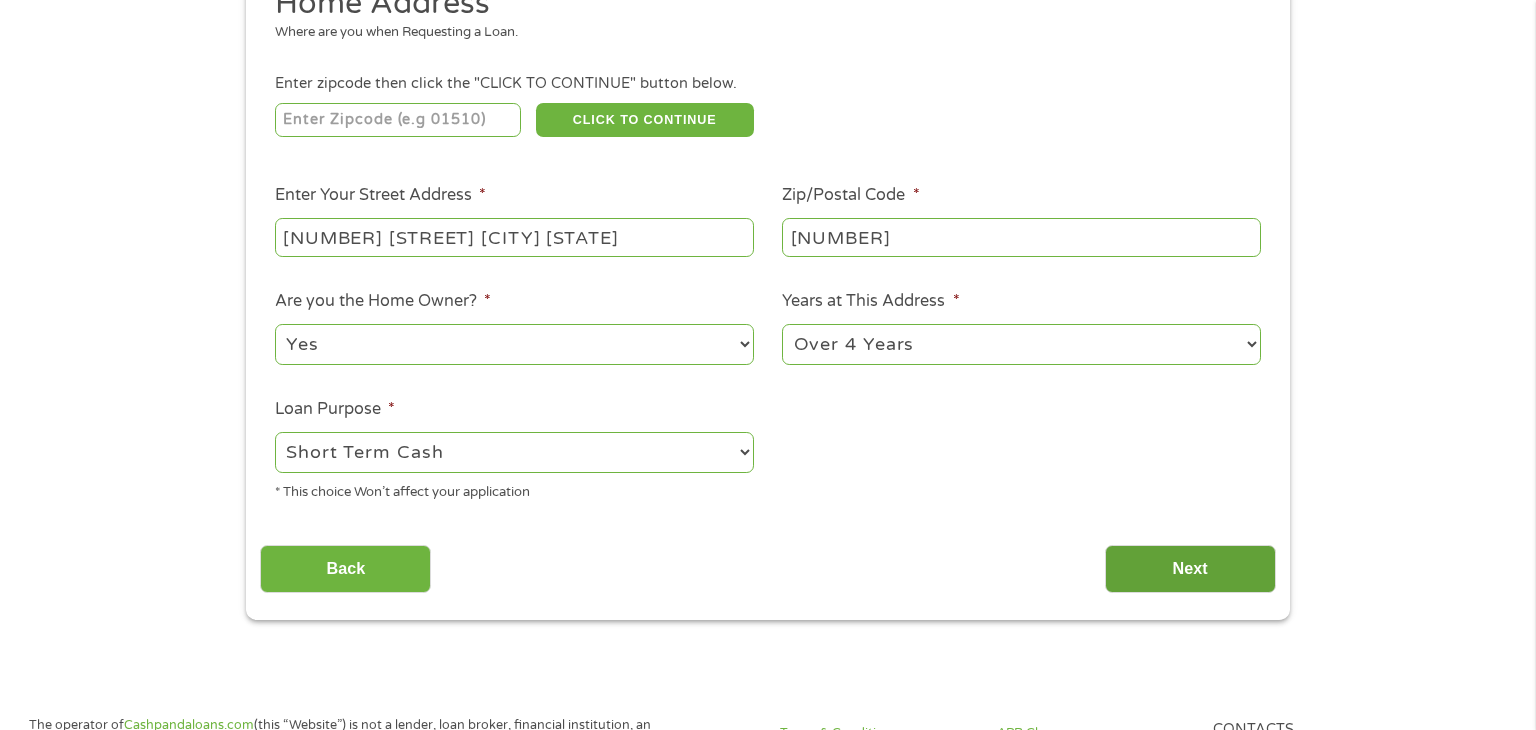 click on "Next" at bounding box center (1190, 569) 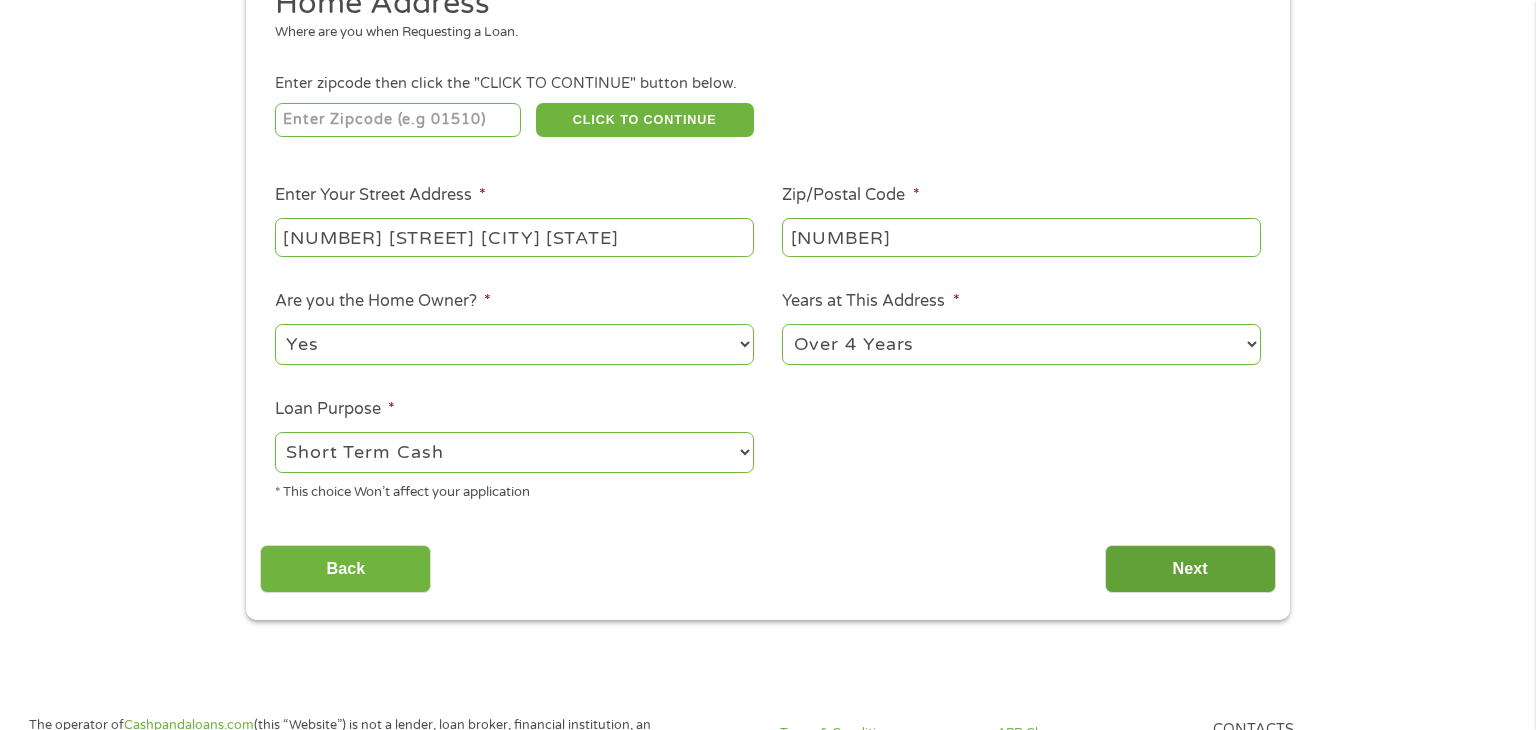 scroll, scrollTop: 8, scrollLeft: 8, axis: both 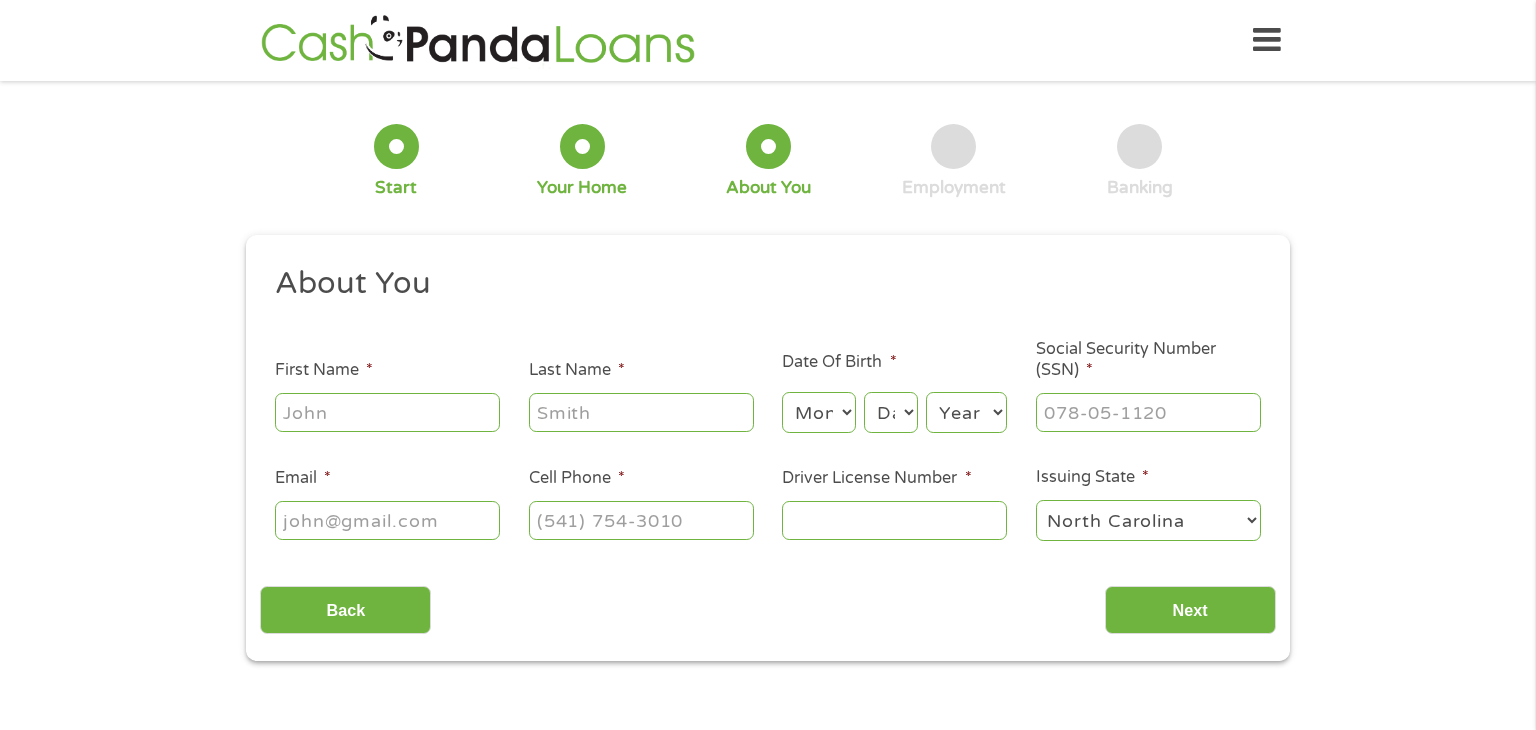 click on "First Name *" at bounding box center [387, 412] 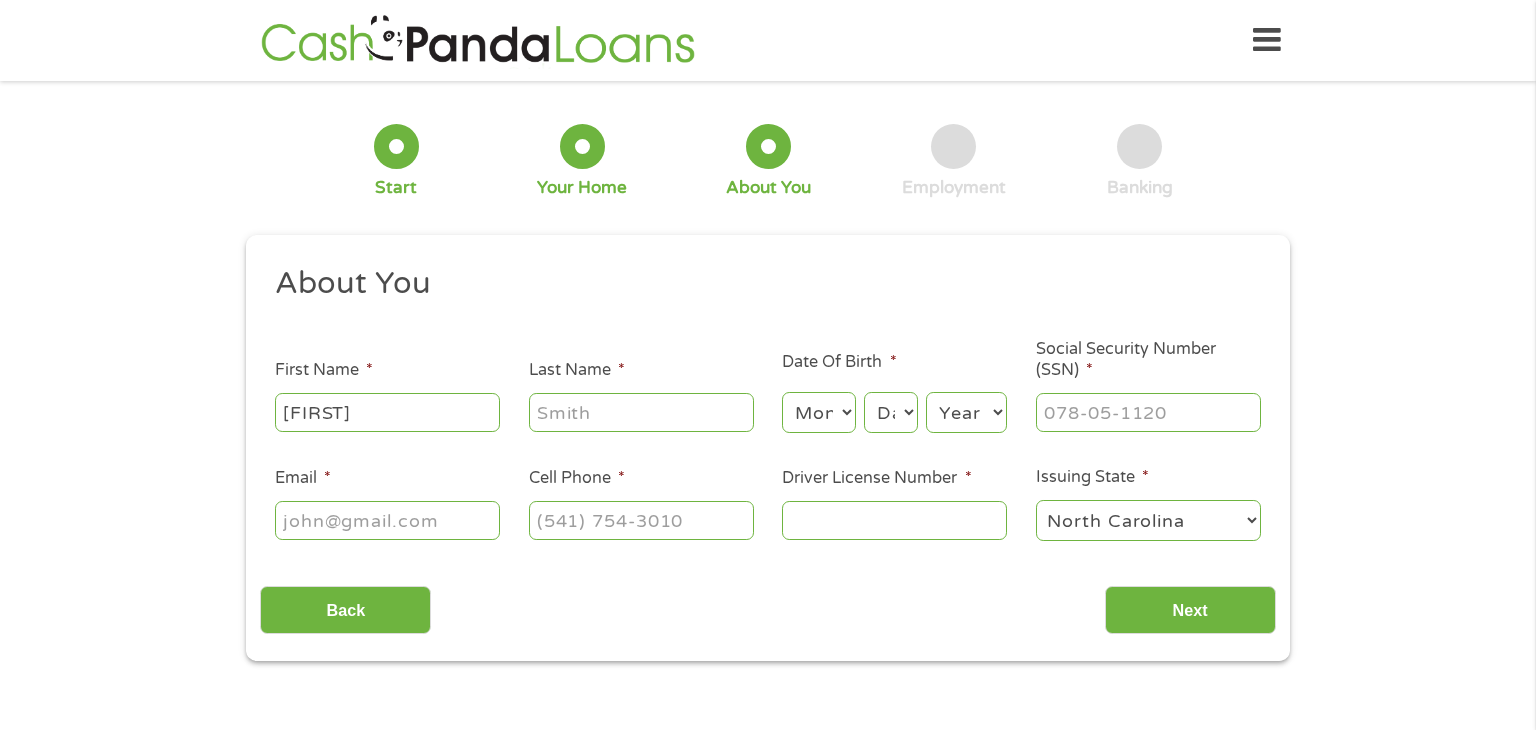 type on "[FIRST]" 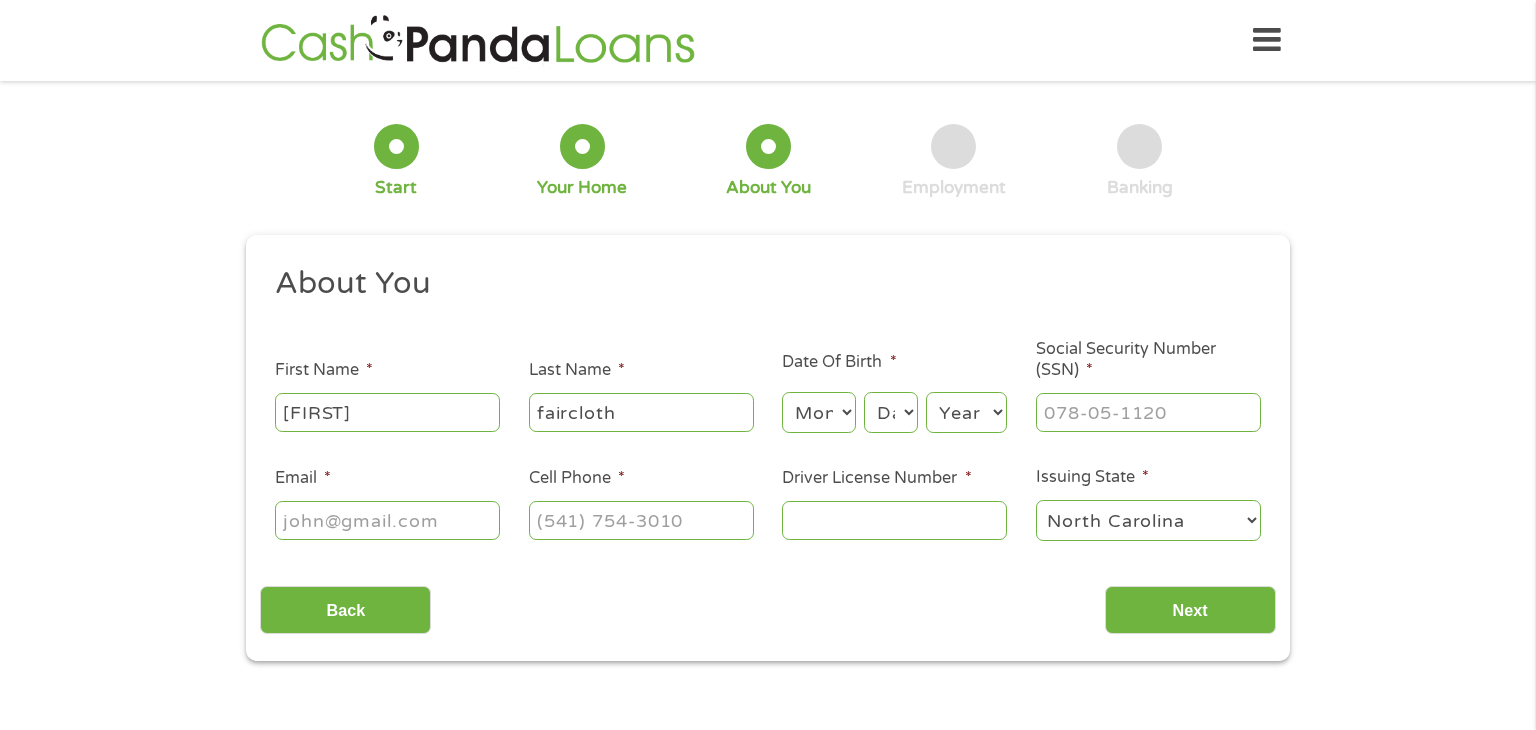 type on "faircloth" 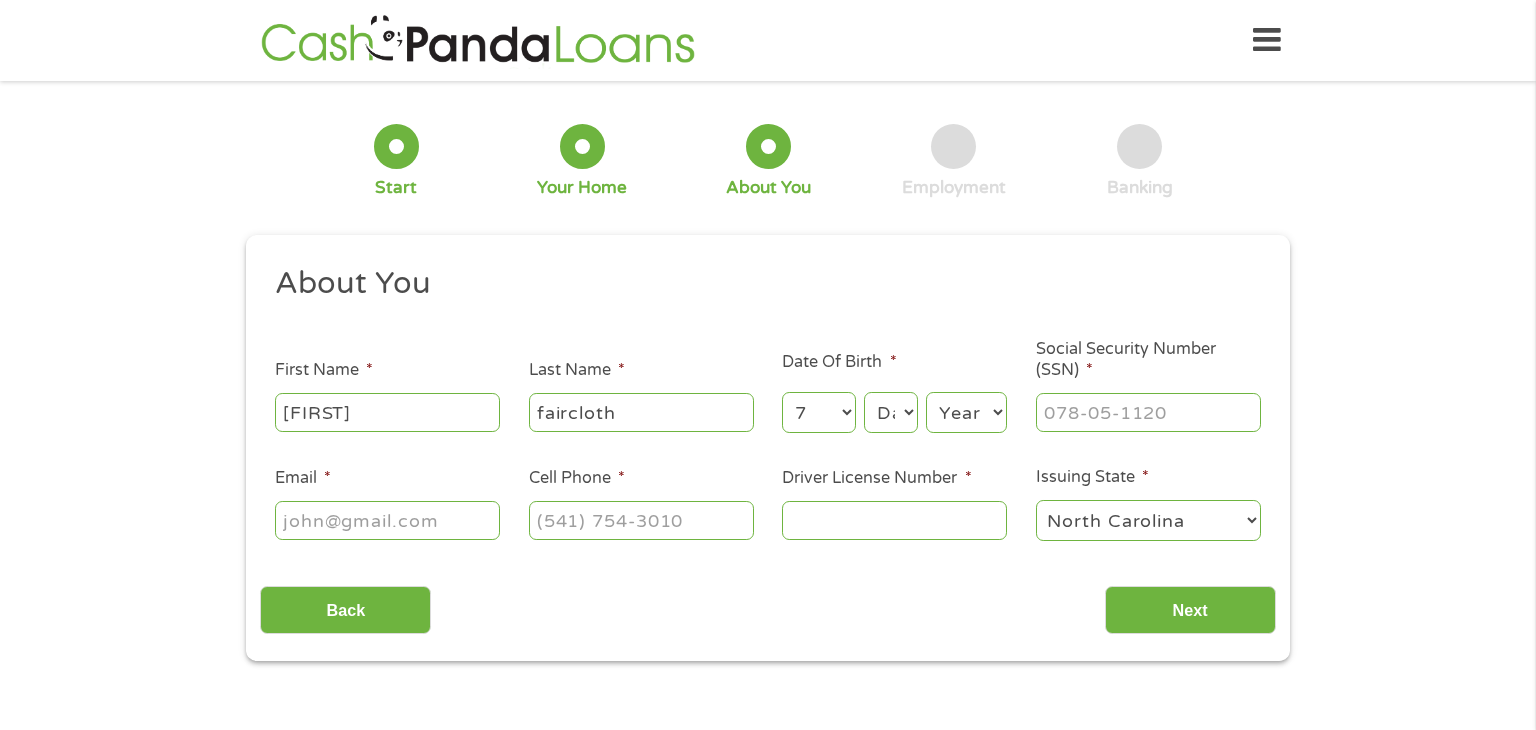 click on "Month 1 2 3 4 5 6 7 8 9 10 11 12" at bounding box center [818, 412] 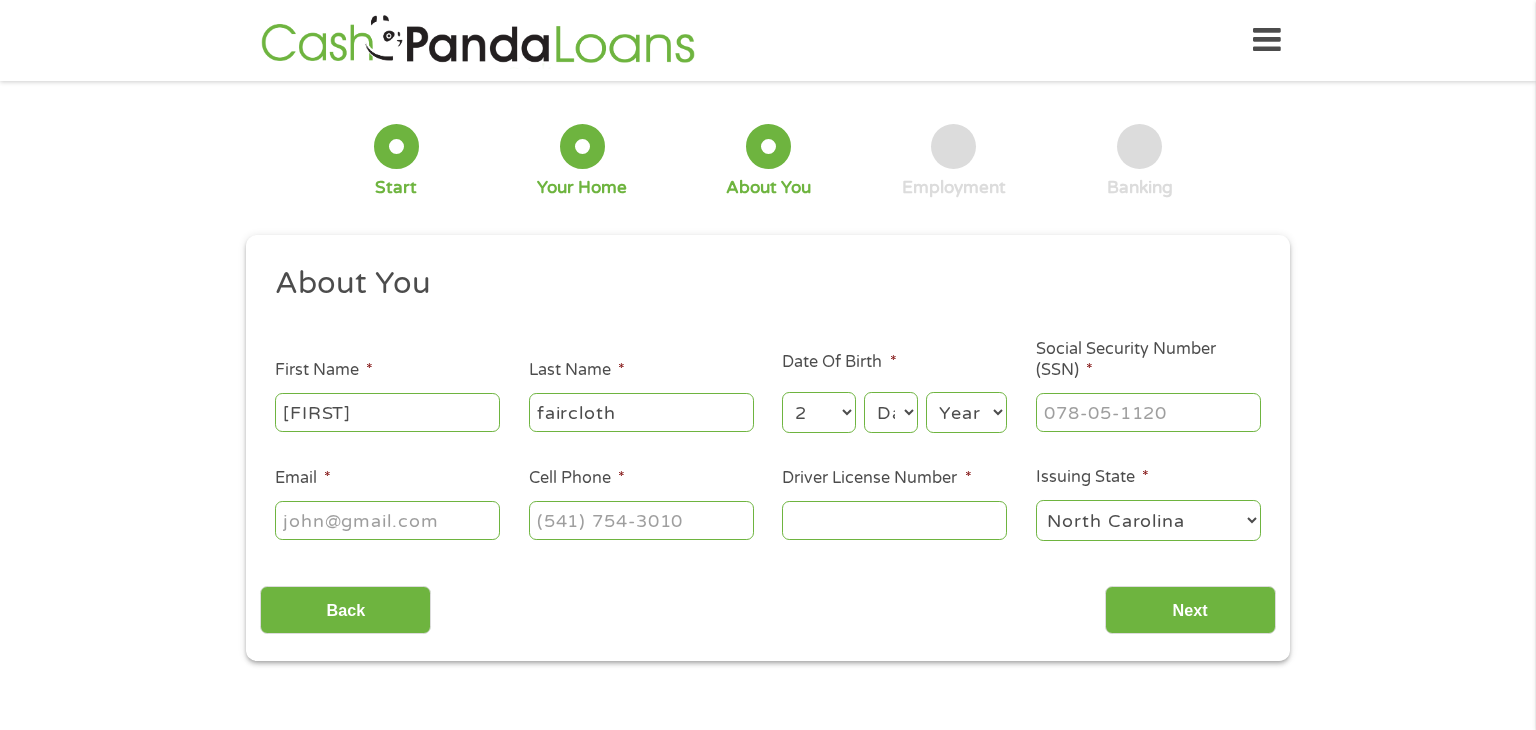 click on "Month 1 2 3 4 5 6 7 8 9 10 11 12" at bounding box center (818, 412) 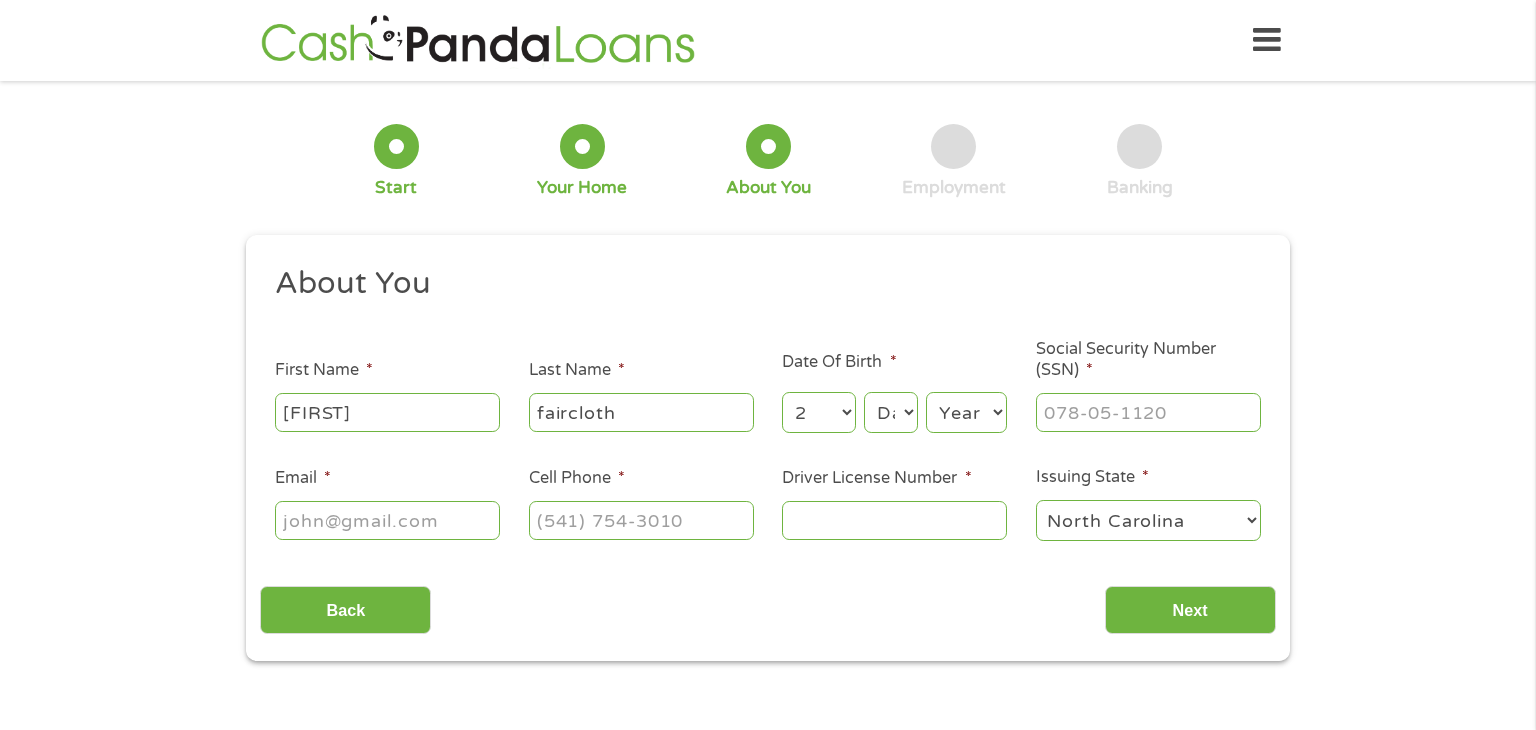 click on "Day 1 2 3 4 5 6 7 8 9 10 11 12 13 14 15 16 17 18 19 20 21 22 23 24 25 26 27 28 29 30 31" at bounding box center [891, 412] 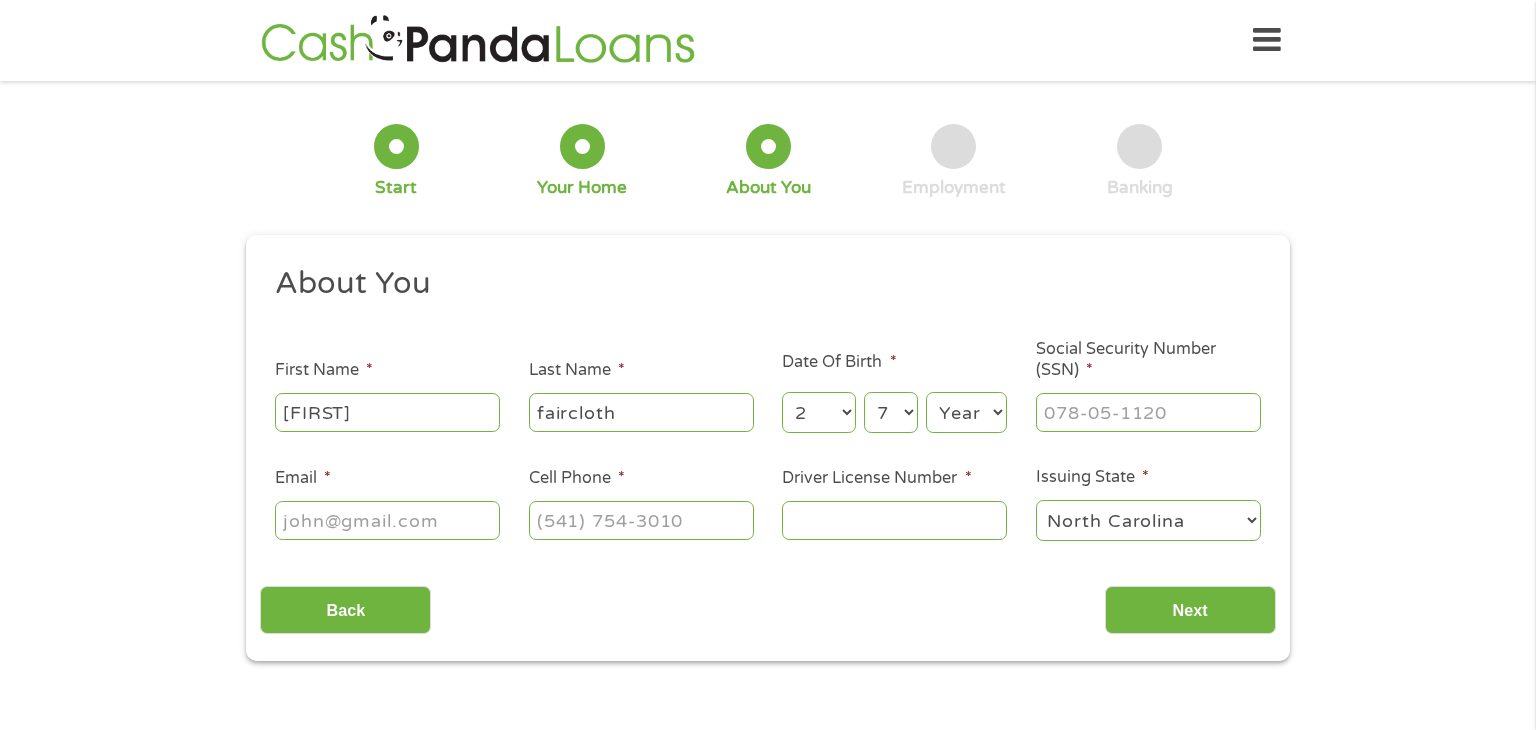 click on "Day 1 2 3 4 5 6 7 8 9 10 11 12 13 14 15 16 17 18 19 20 21 22 23 24 25 26 27 28 29 30 31" at bounding box center [891, 412] 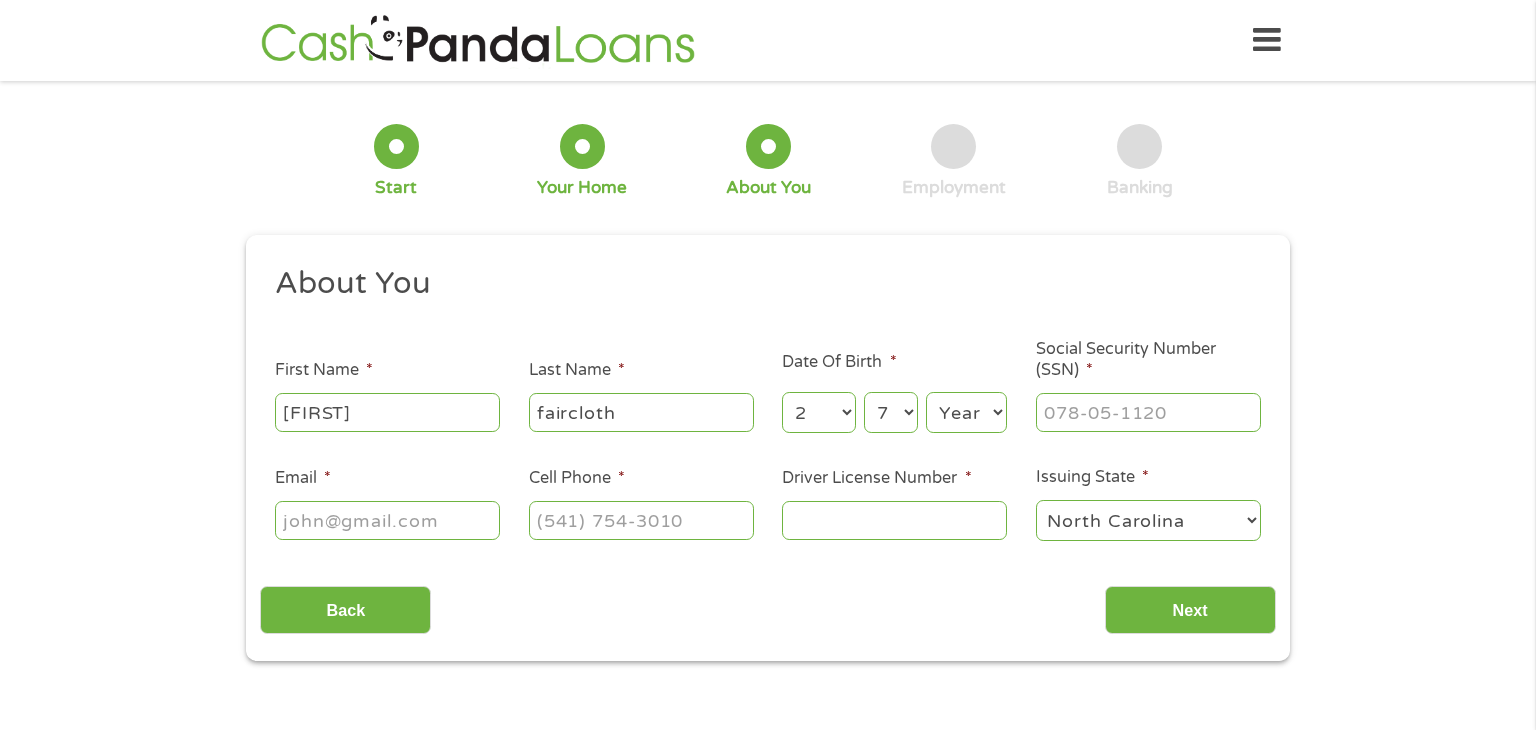 click on "Year 2007 2006 2005 2004 2003 2002 2001 2000 1999 1998 1997 1996 1995 1994 1993 1992 1991 1990 1989 1988 1987 1986 1985 1984 1983 1982 1981 1980 1979 1978 1977 1976 1975 1974 1973 1972 1971 1970 1969 1968 1967 1966 1965 1964 1963 1962 1961 1960 1959 1958 1957 1956 1955 1954 1953 1952 1951 1950 1949 1948 1947 1946 1945 1944 1943 1942 1941 1940 1939 1938 1937 1936 1935 1934 1933 1932 1931 1930 1929 1928 1927 1926 1925 1924 1923 1922 1921 1920" at bounding box center (966, 412) 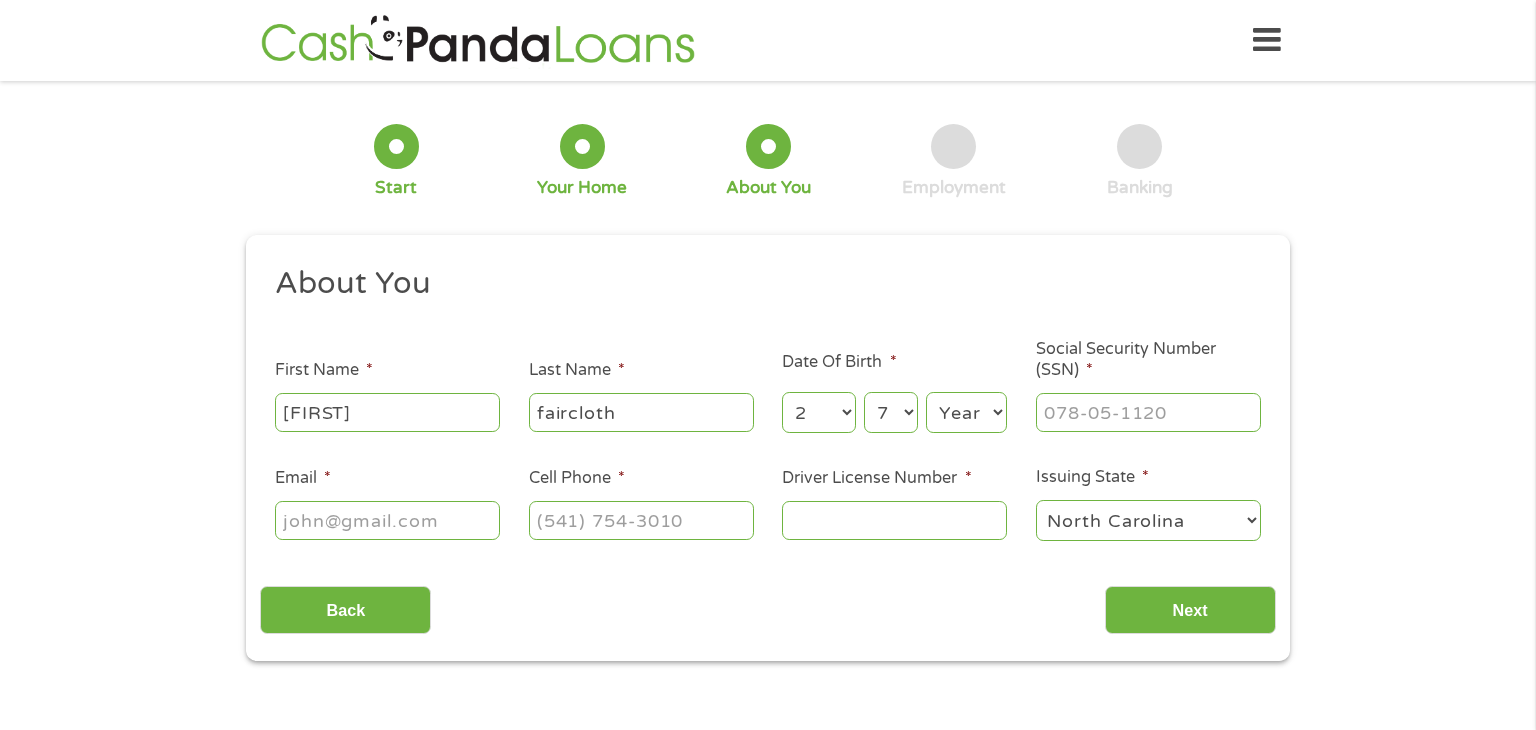 select on "1982" 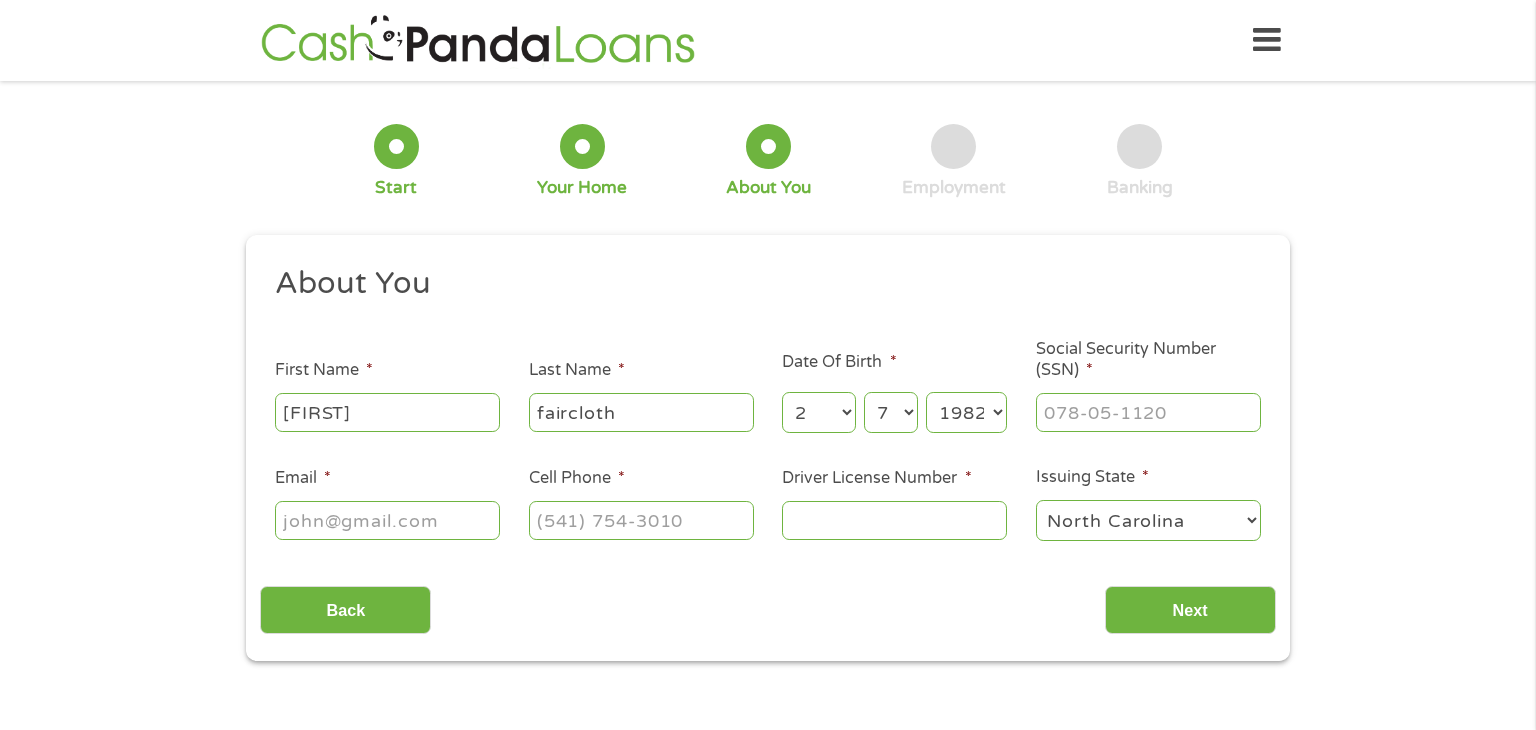 click on "Year 2007 2006 2005 2004 2003 2002 2001 2000 1999 1998 1997 1996 1995 1994 1993 1992 1991 1990 1989 1988 1987 1986 1985 1984 1983 1982 1981 1980 1979 1978 1977 1976 1975 1974 1973 1972 1971 1970 1969 1968 1967 1966 1965 1964 1963 1962 1961 1960 1959 1958 1957 1956 1955 1954 1953 1952 1951 1950 1949 1948 1947 1946 1945 1944 1943 1942 1941 1940 1939 1938 1937 1936 1935 1934 1933 1932 1931 1930 1929 1928 1927 1926 1925 1924 1923 1922 1921 1920" at bounding box center [966, 412] 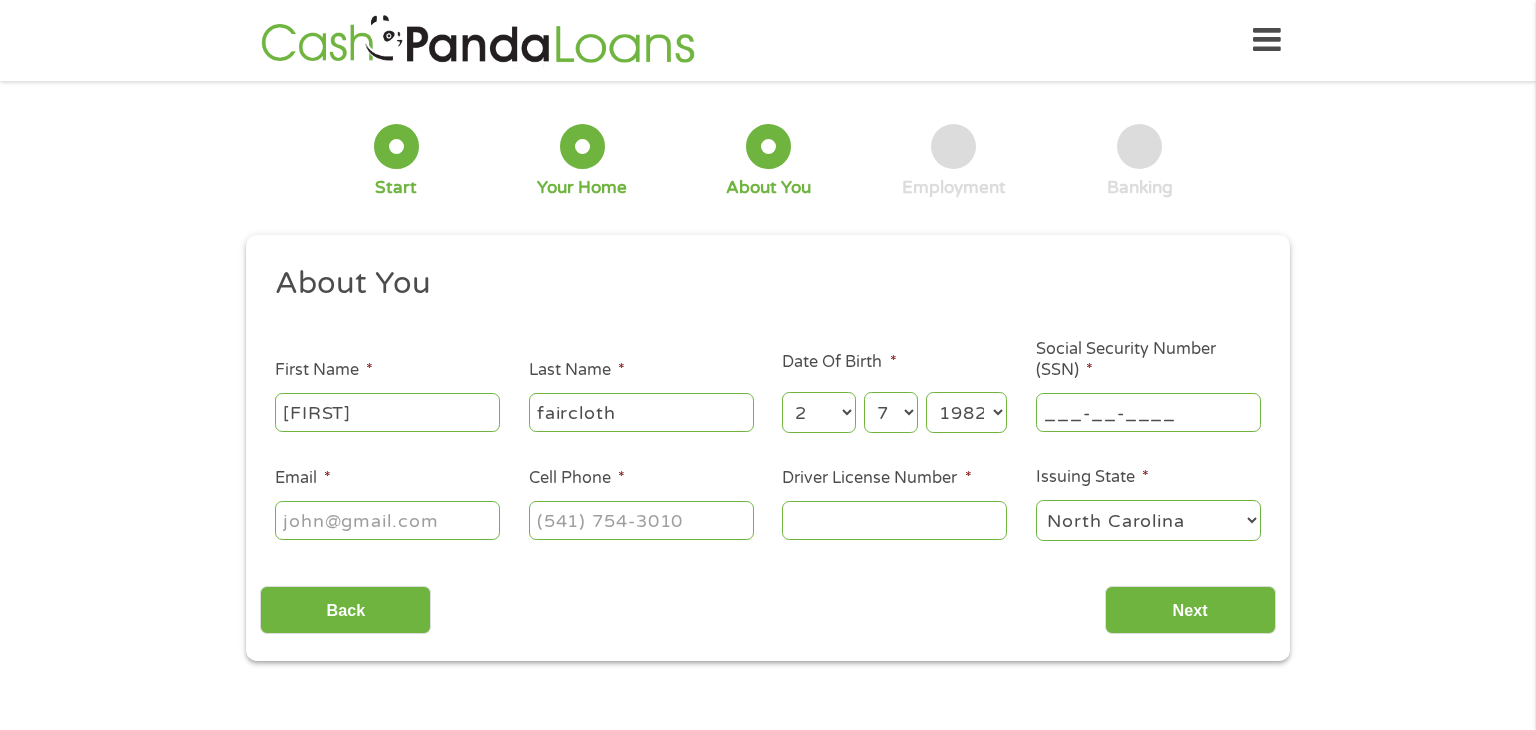 click on "___-__-____" at bounding box center (1148, 412) 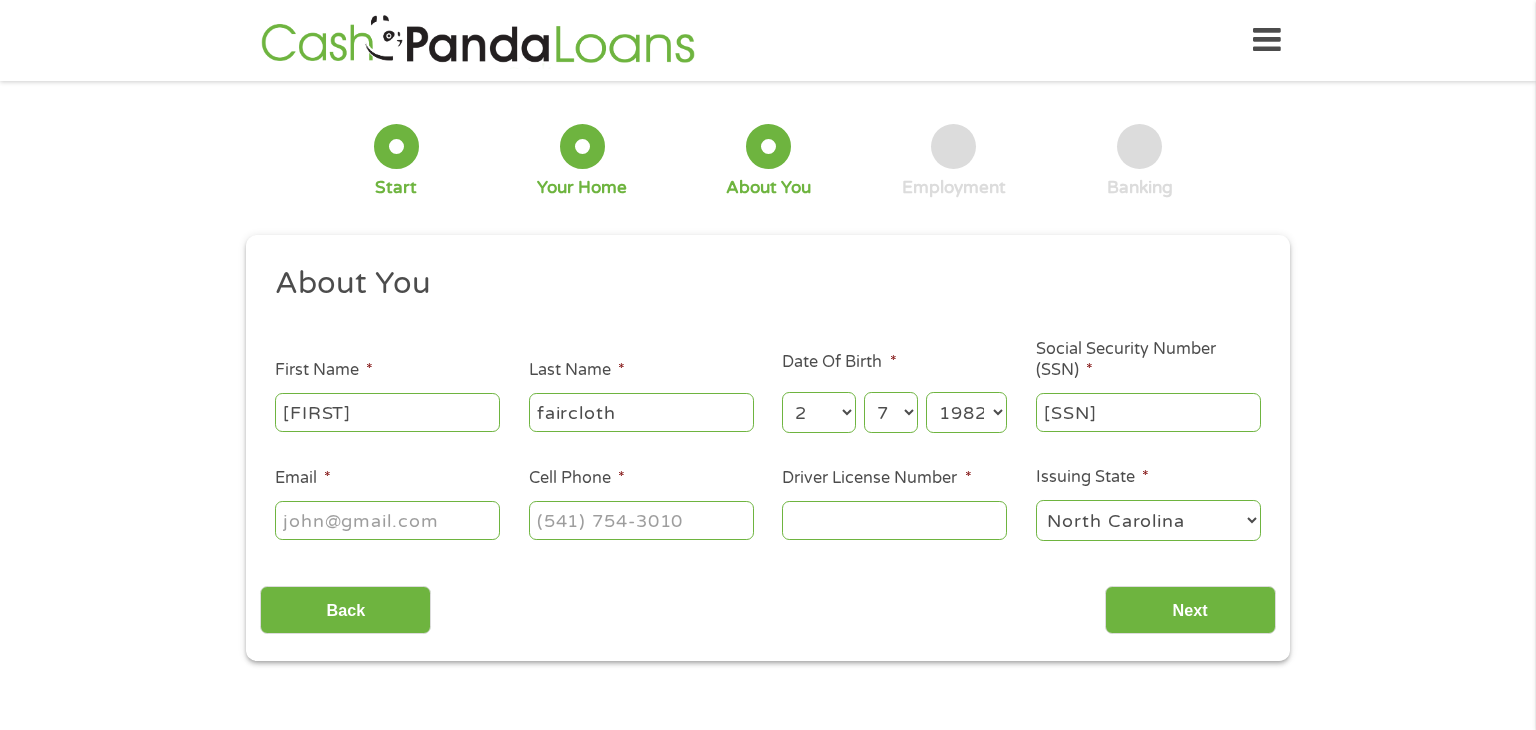 type on "[SSN]" 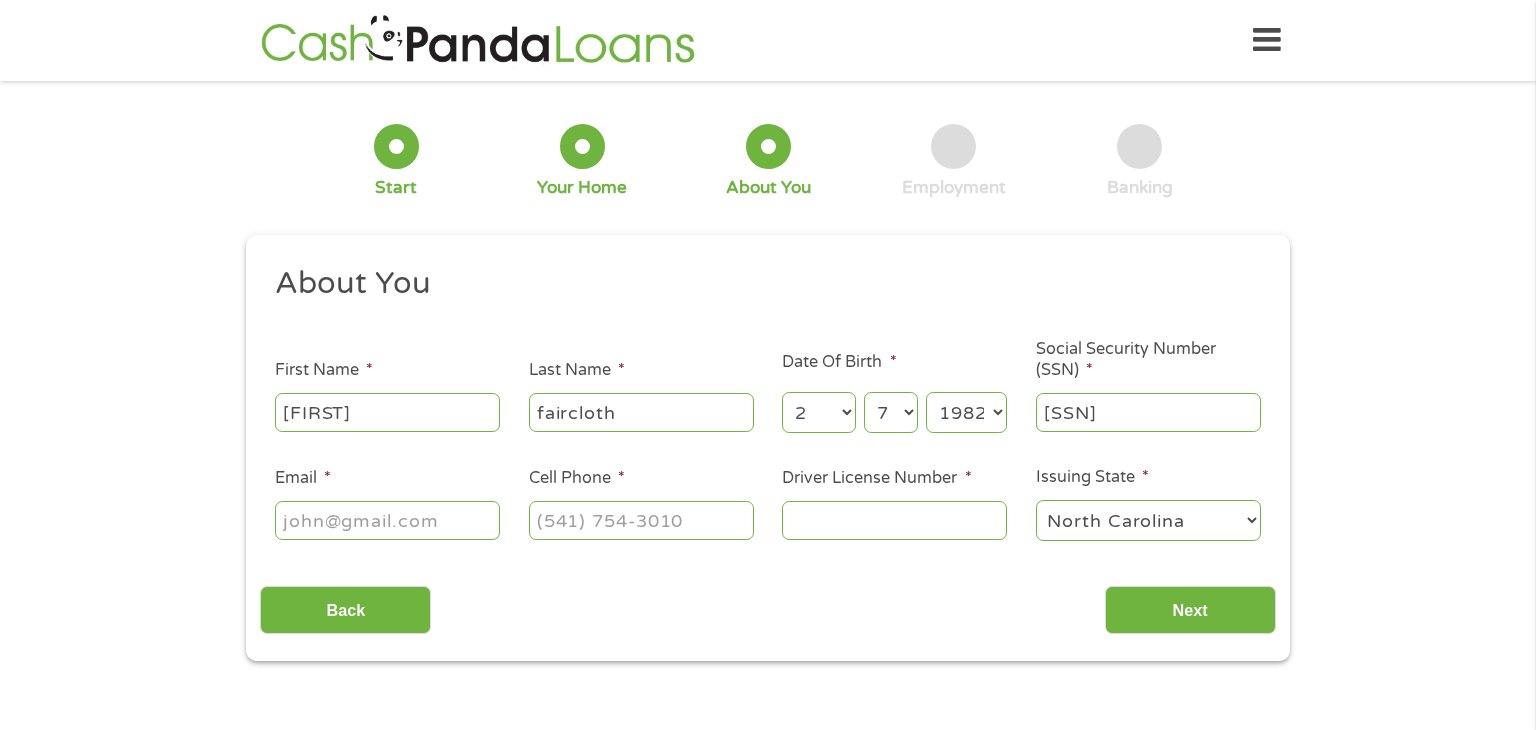click on "Email *" at bounding box center (387, 520) 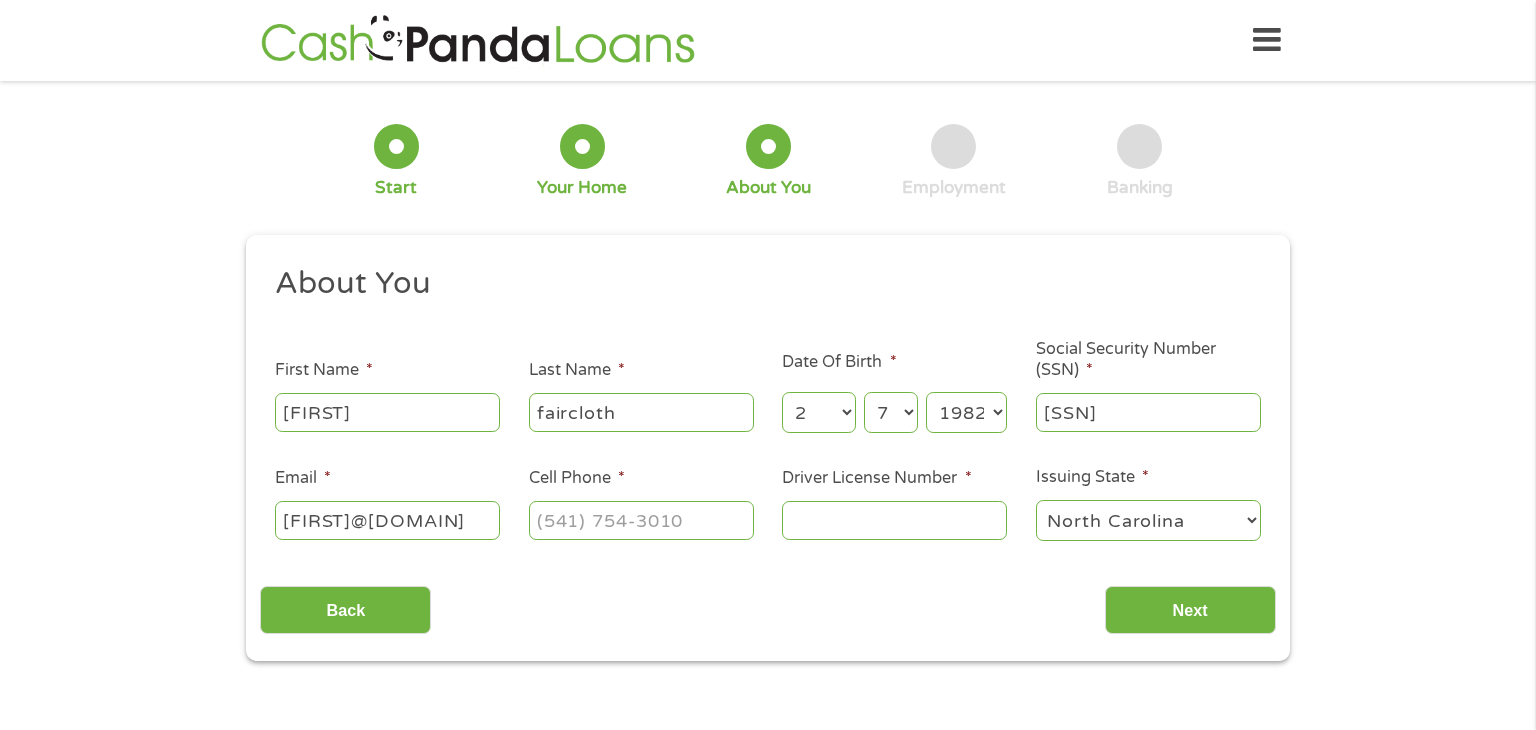 type on "[FIRST]@[DOMAIN]" 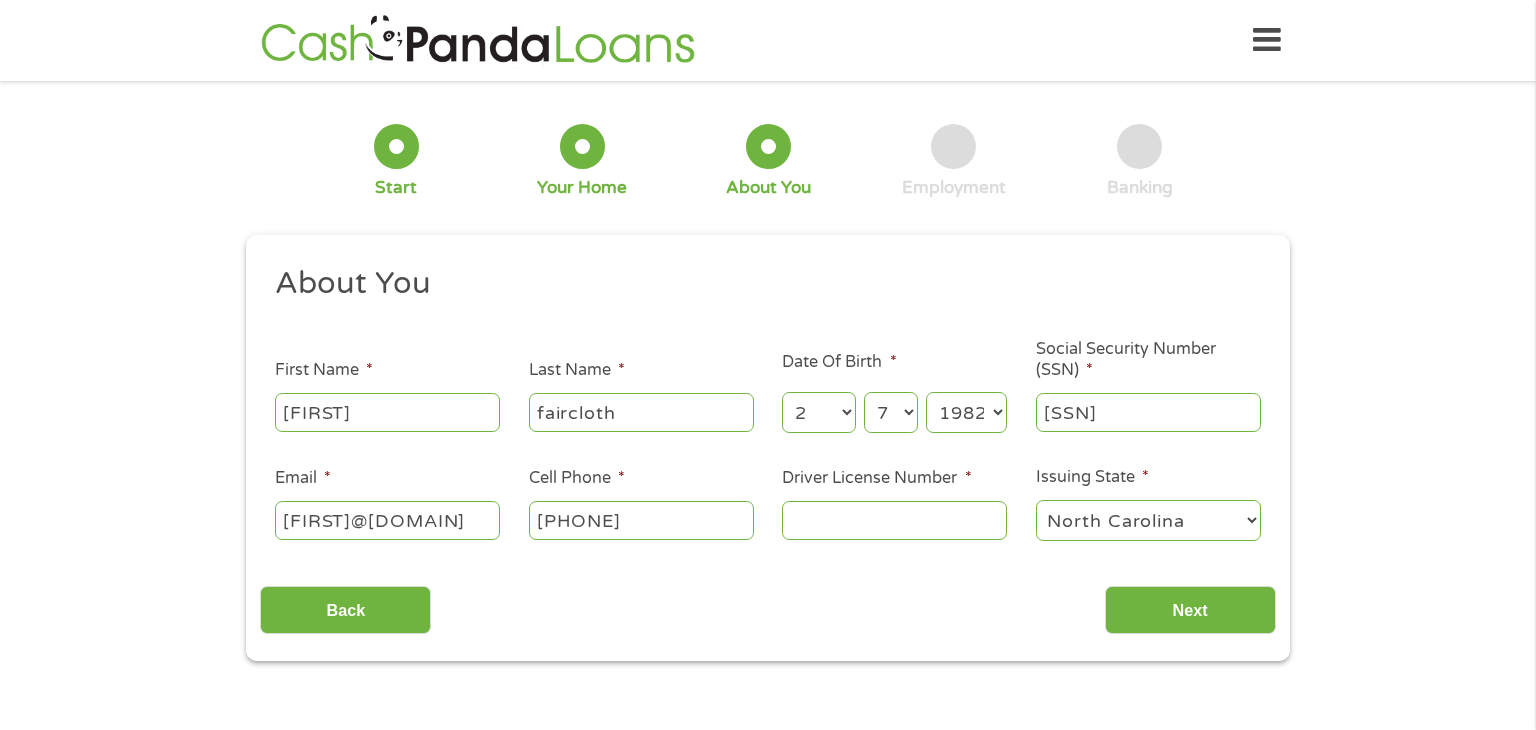 type on "[PHONE]" 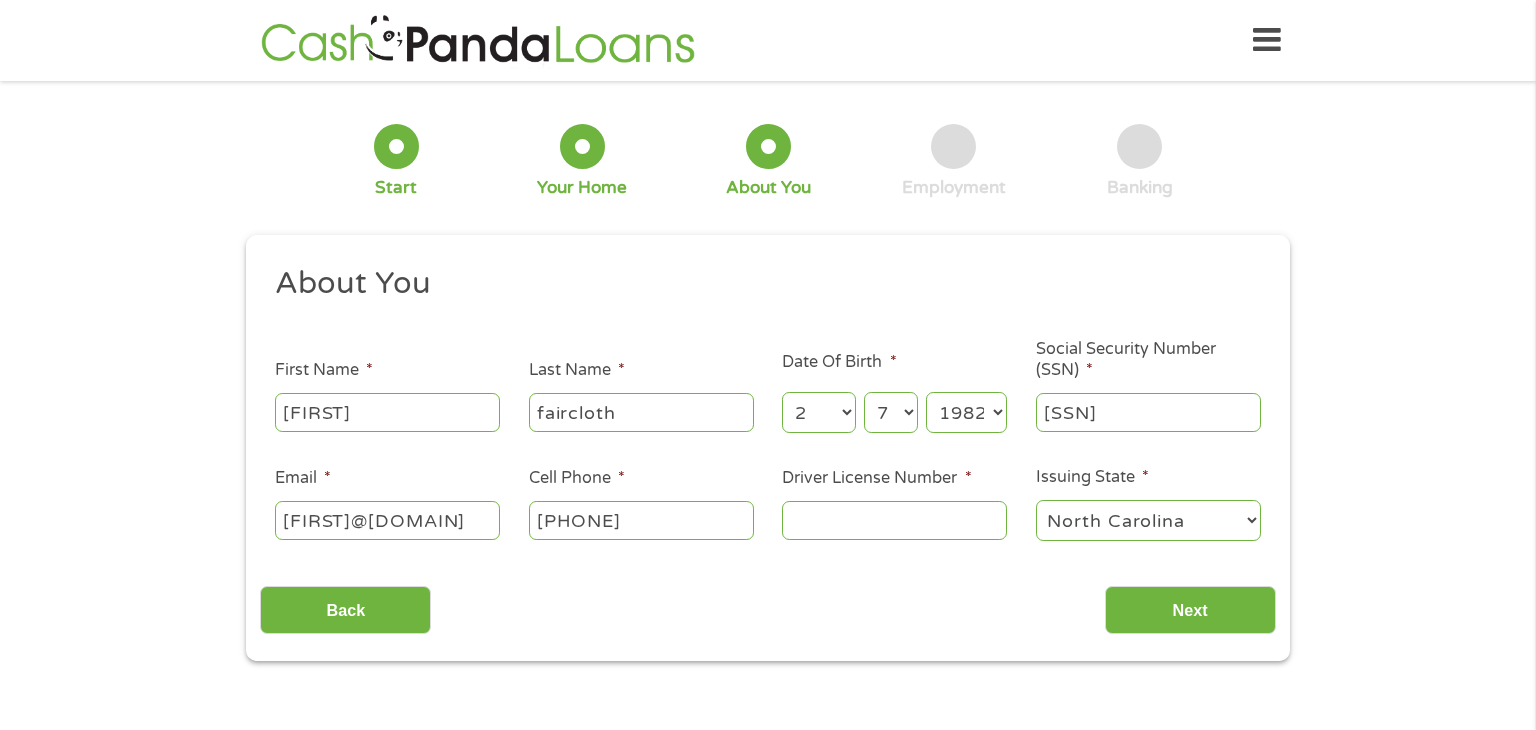 click on "Driver License Number *" at bounding box center [894, 520] 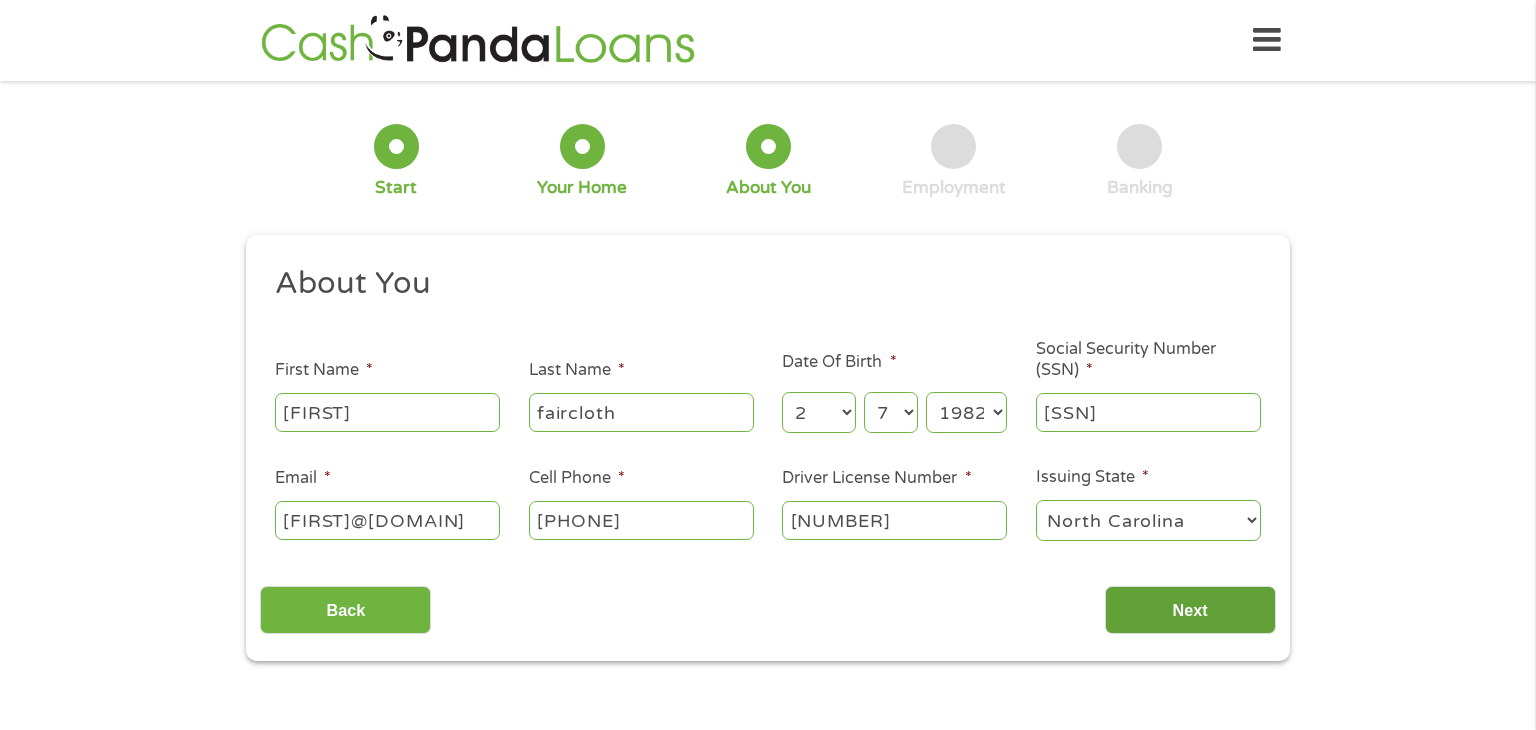 type on "[NUMBER]" 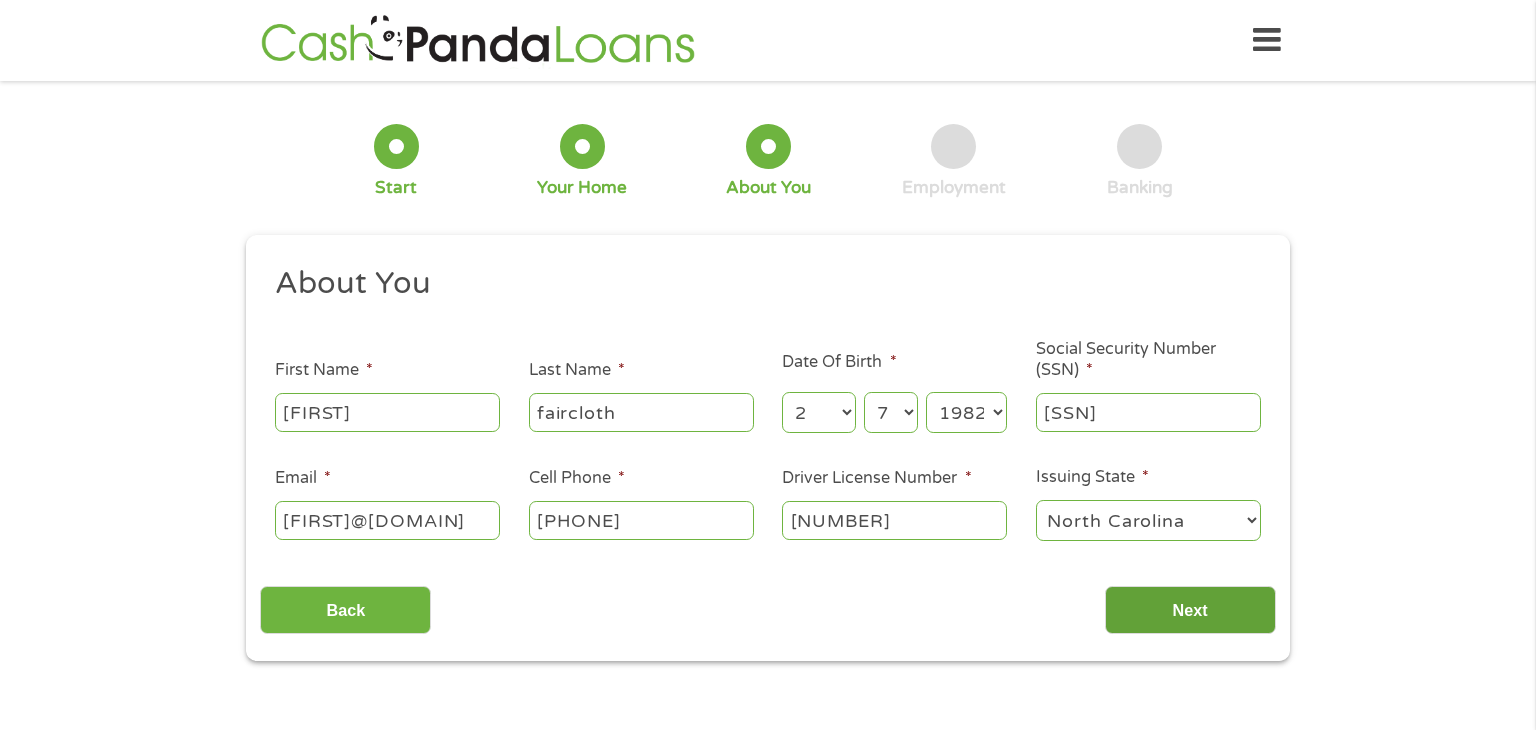 click on "Next" at bounding box center (1190, 610) 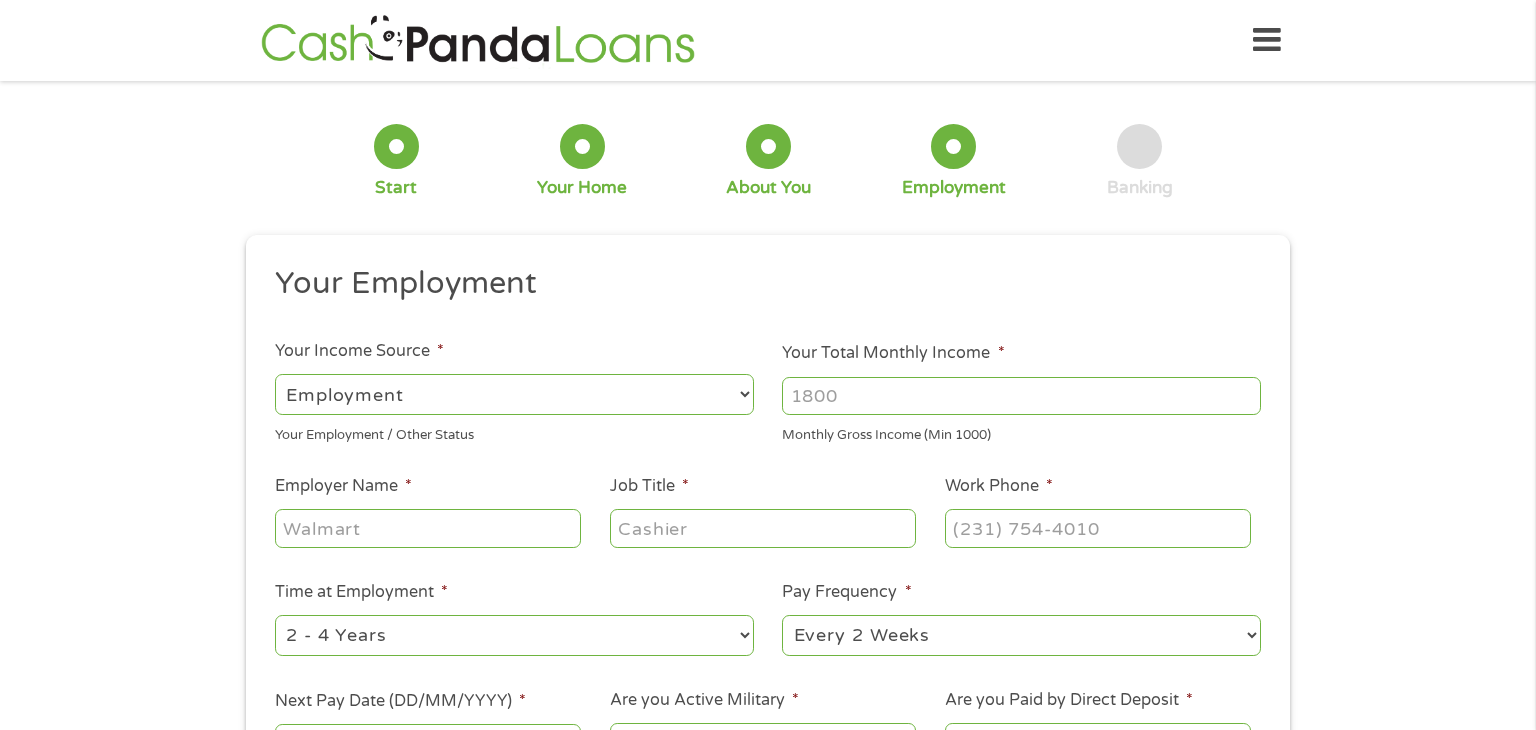 scroll, scrollTop: 8, scrollLeft: 8, axis: both 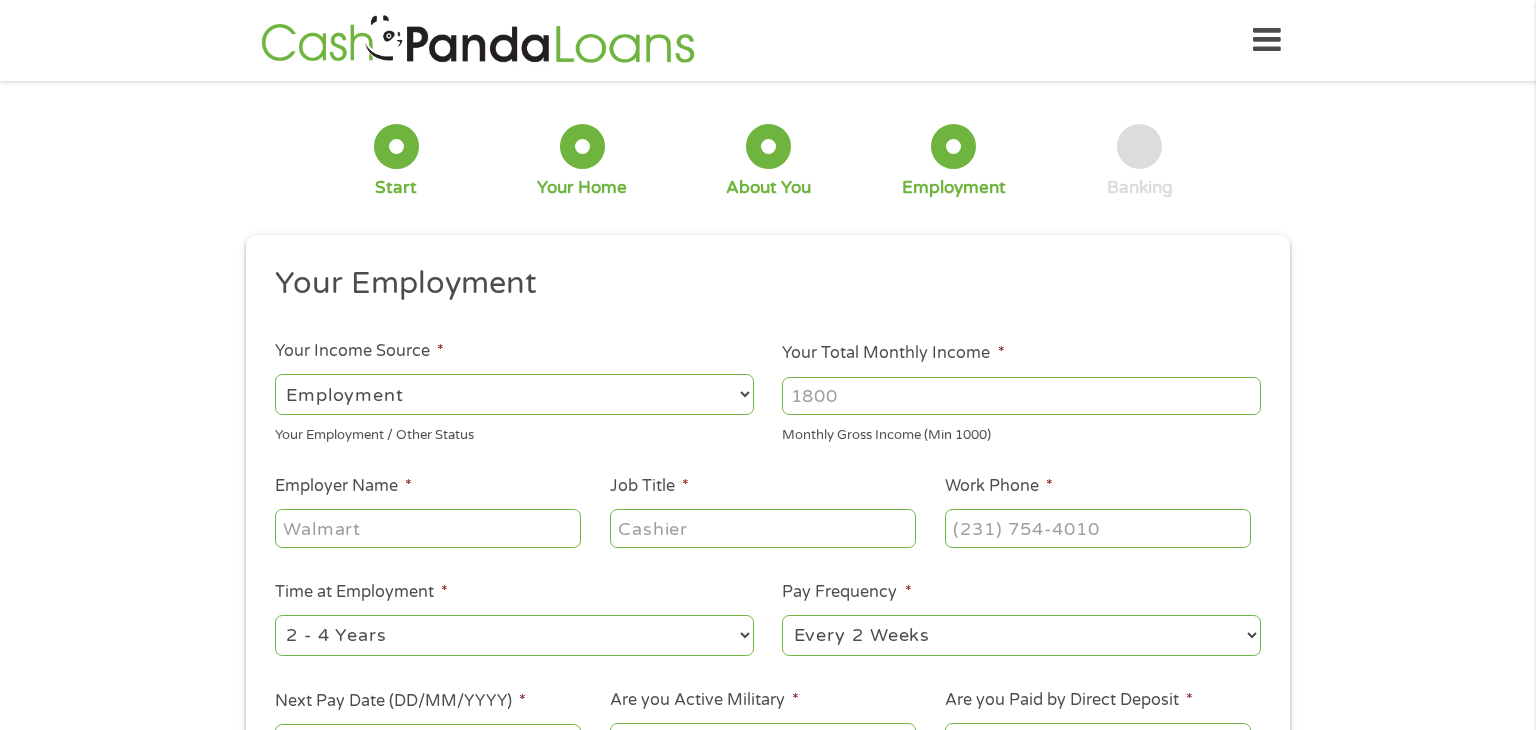 click on "--- Choose one --- Employment Self Employed Benefits" at bounding box center (514, 394) 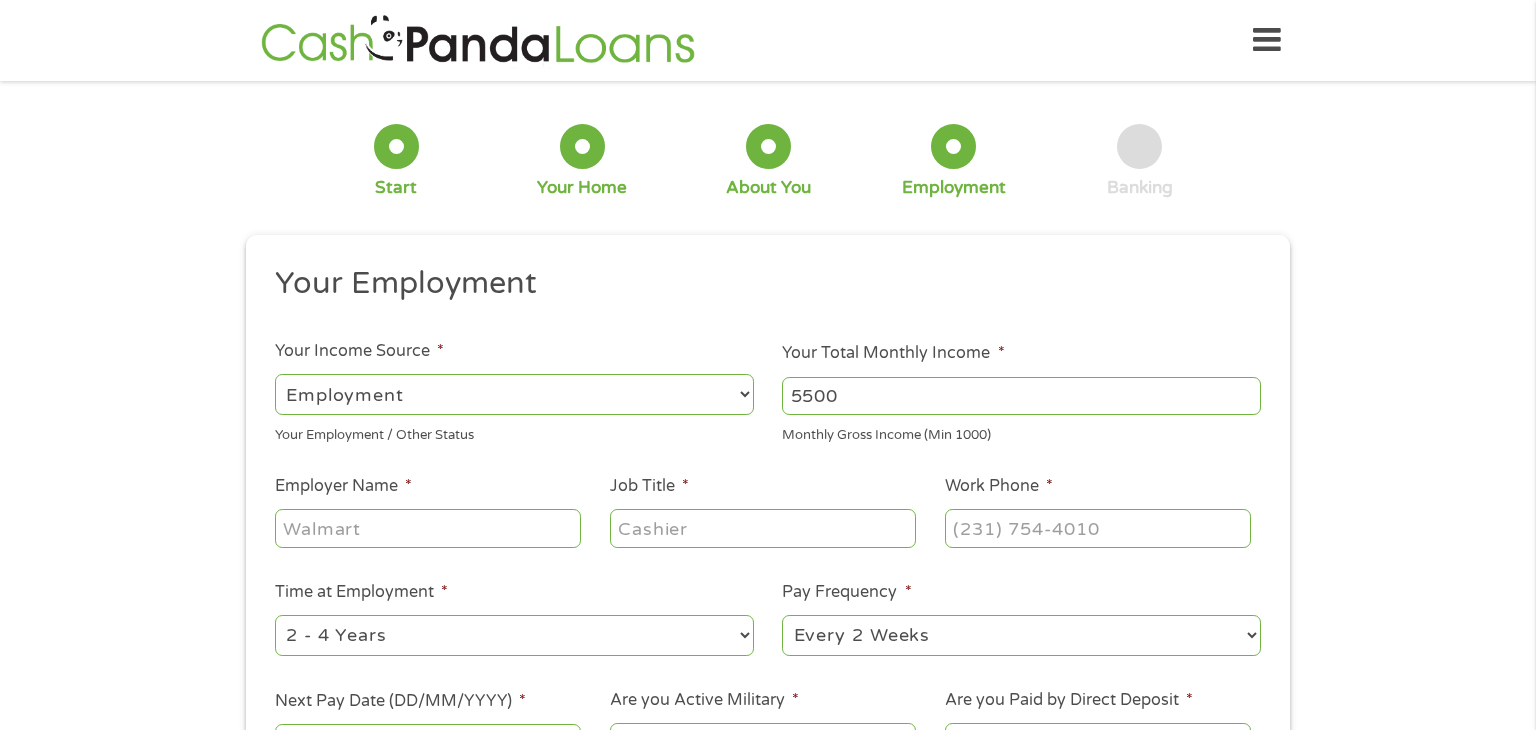 type on "5500" 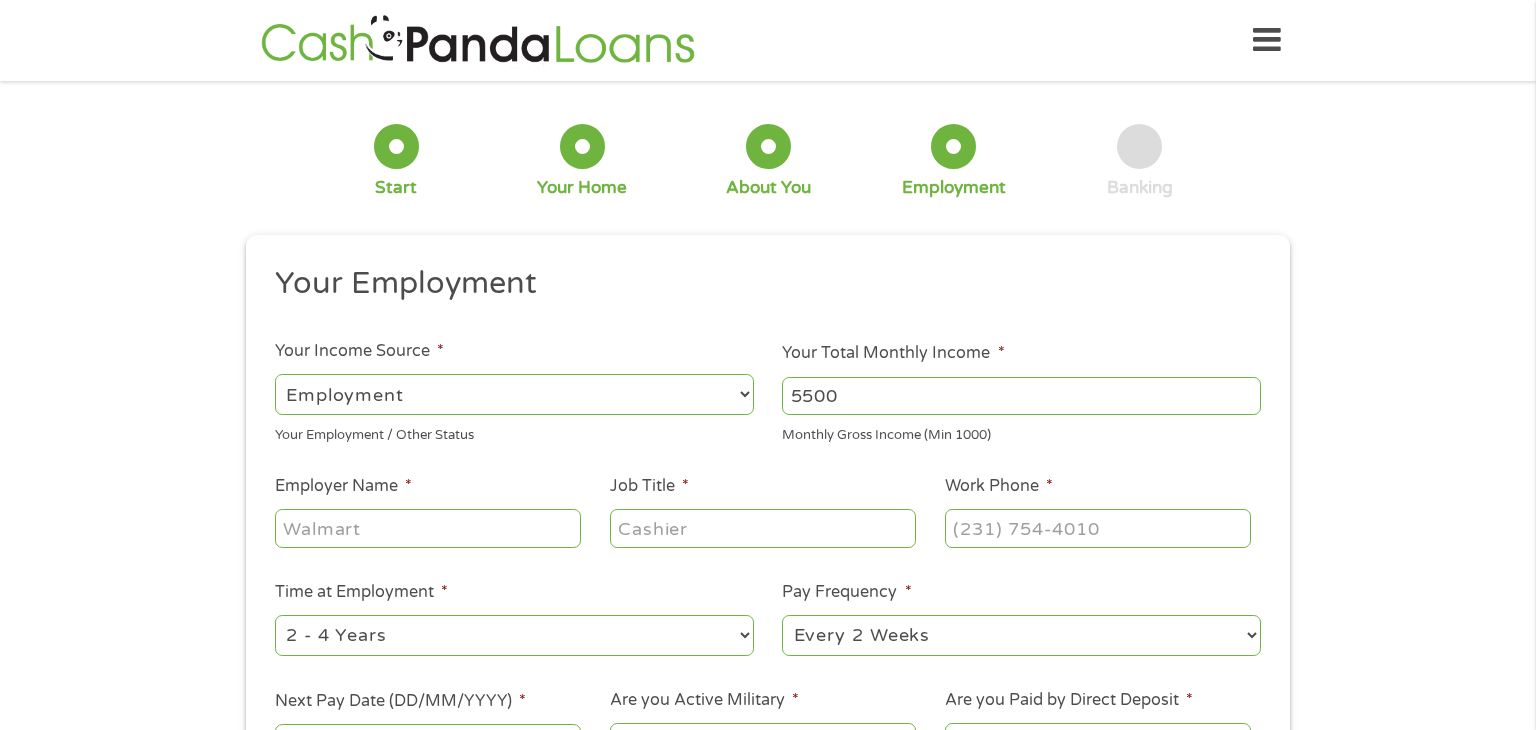 click on "Employer Name *" at bounding box center (428, 528) 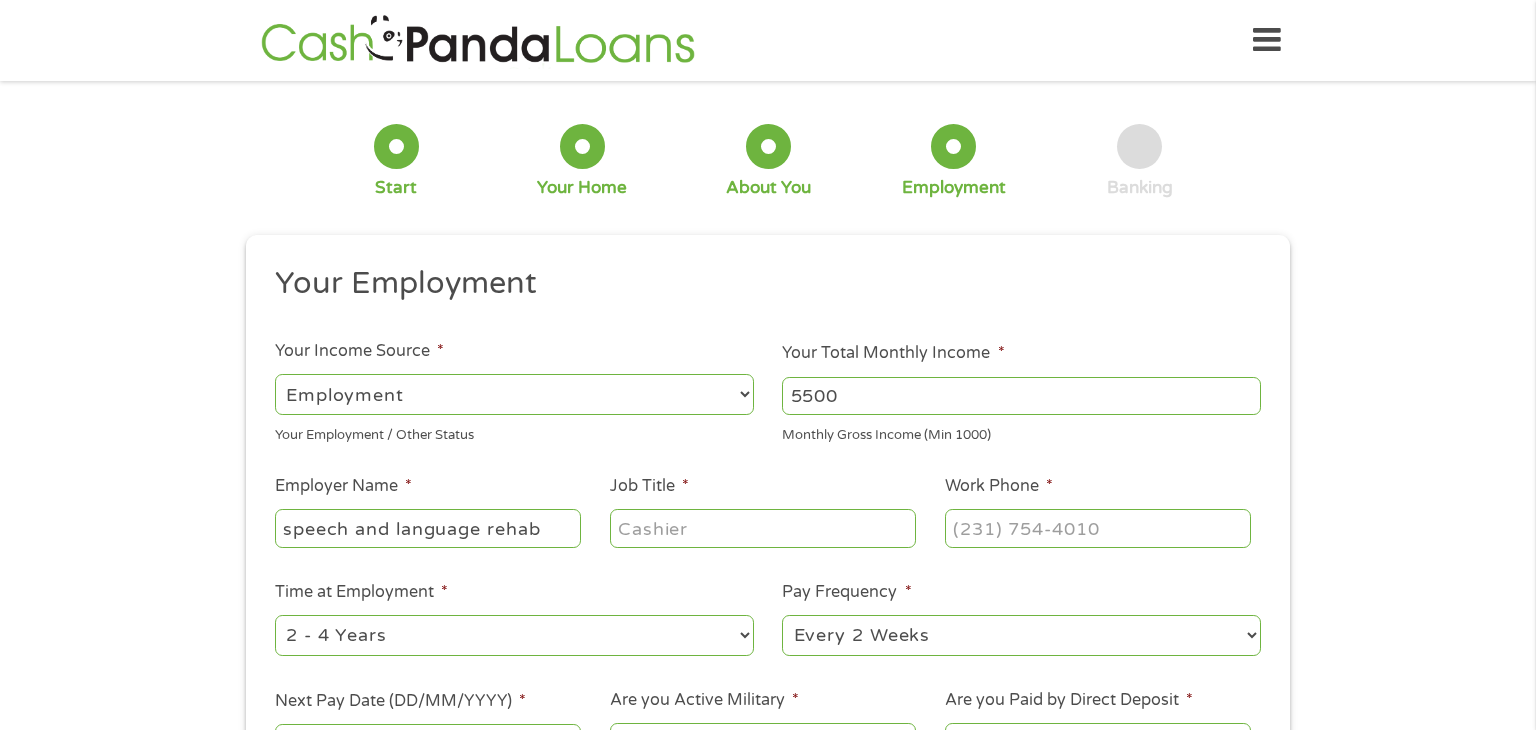 type on "speech and language rehab" 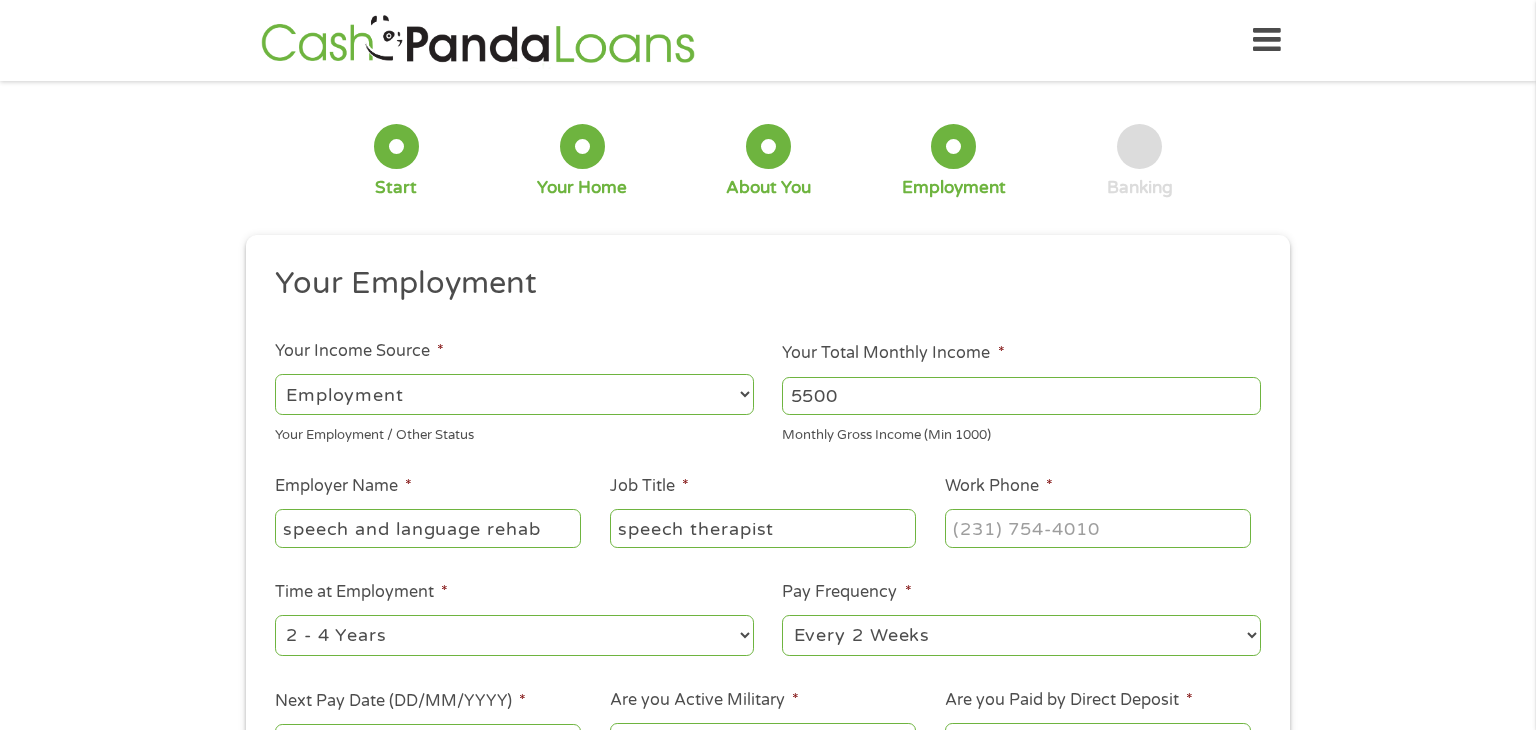 type on "speech therapist" 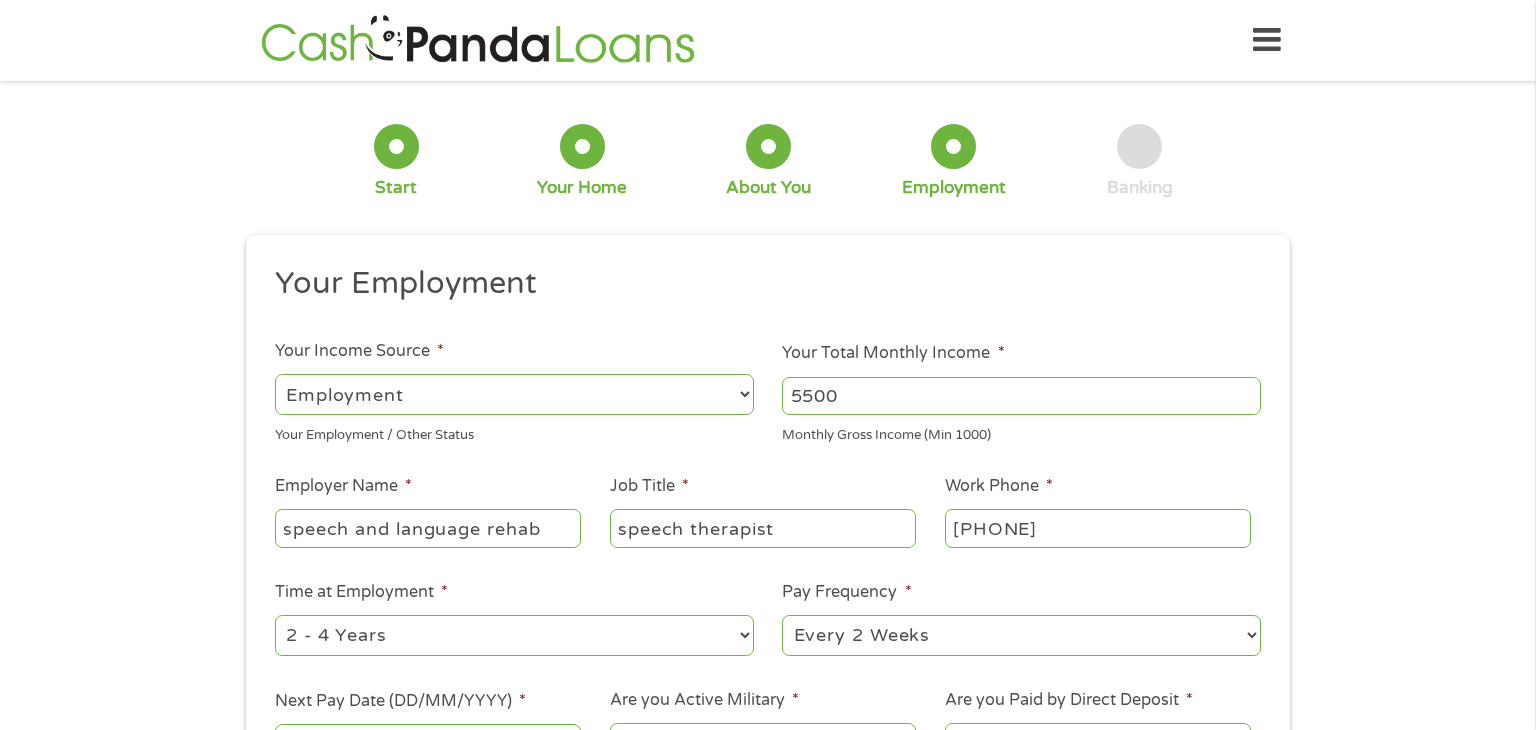 type on "[PHONE]" 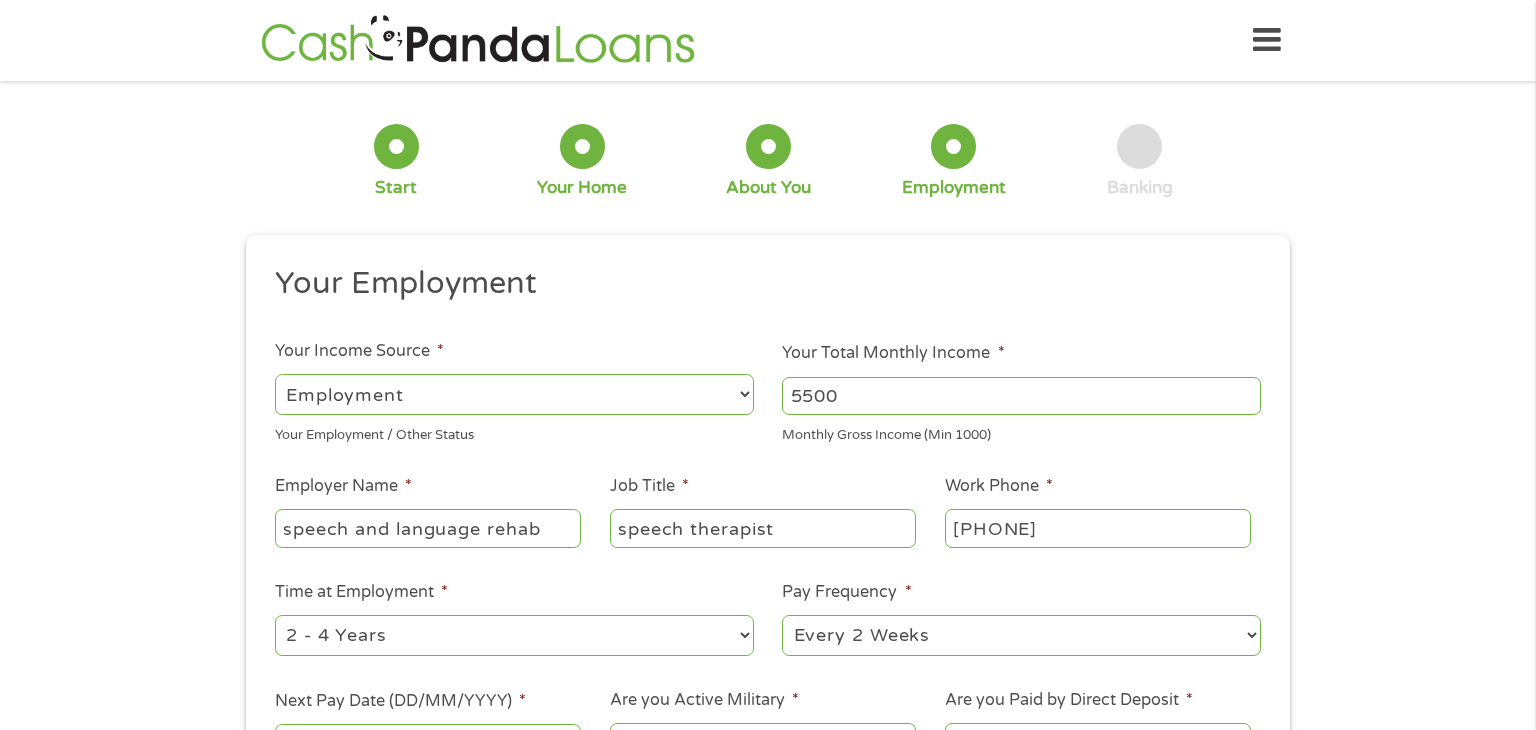 click on "--- Choose one --- 1 Year or less 1 - 2 Years 2 - 4 Years Over 4 Years" at bounding box center (514, 635) 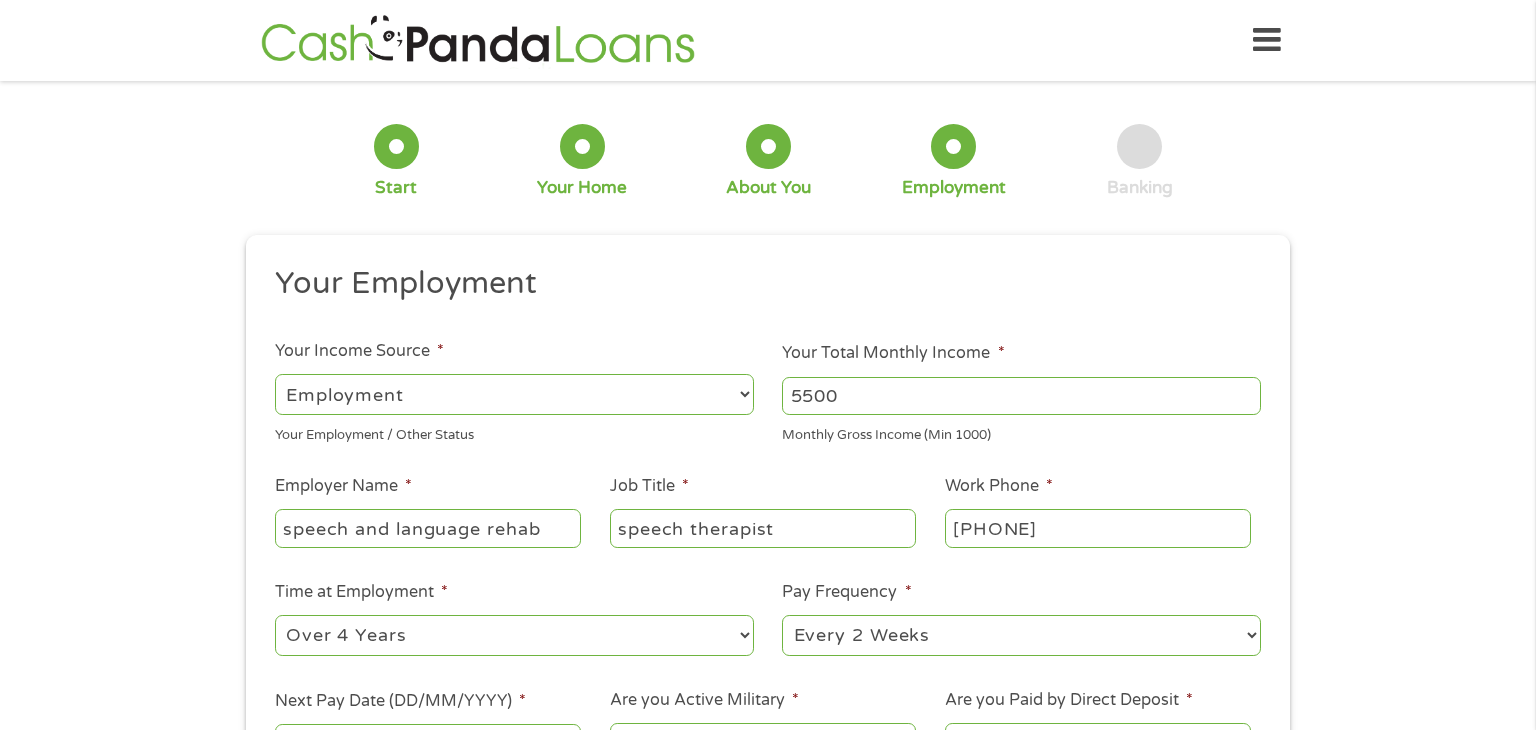 click on "--- Choose one --- 1 Year or less 1 - 2 Years 2 - 4 Years Over 4 Years" at bounding box center [514, 635] 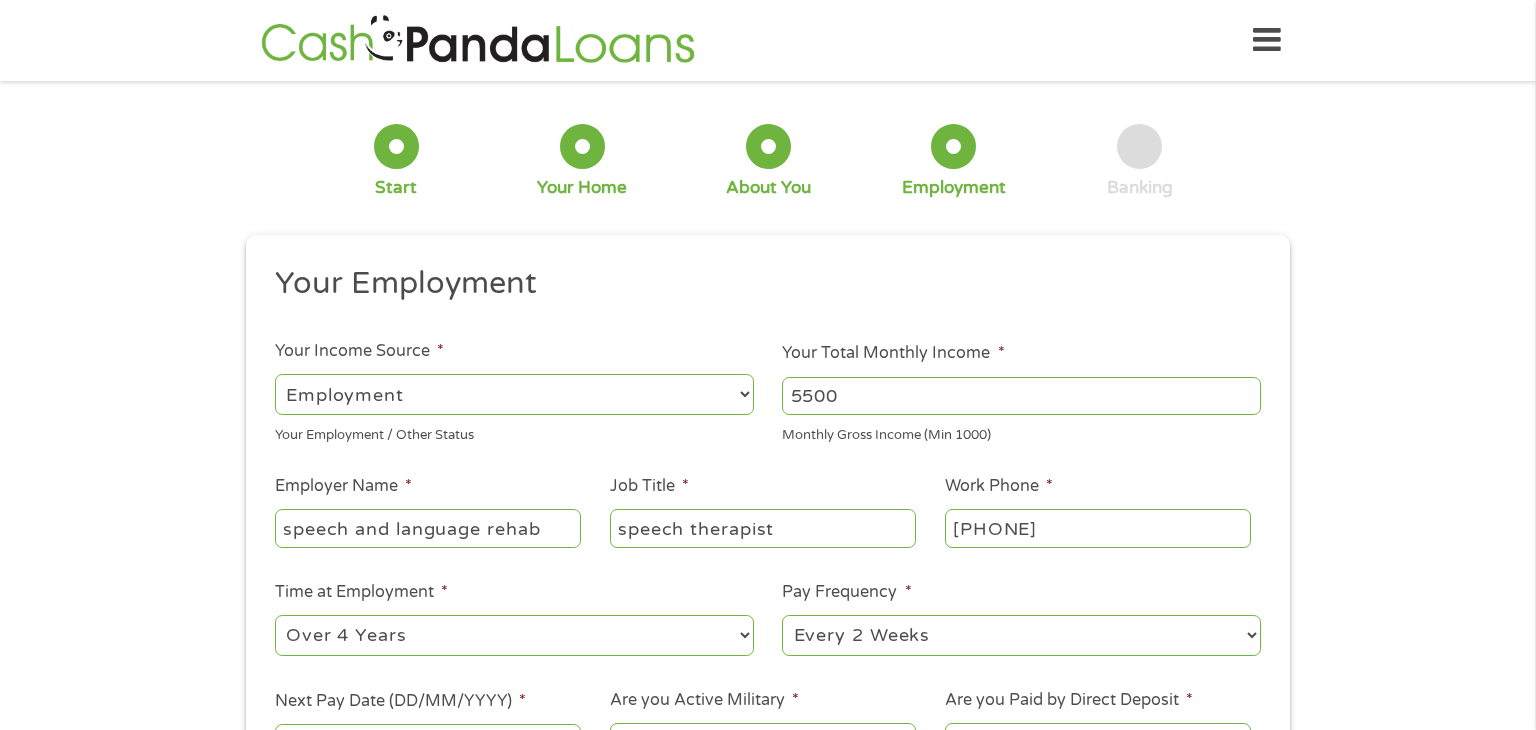 click on "--- Choose one --- Every 2 Weeks Every Week Monthly Semi-Monthly" at bounding box center (1021, 635) 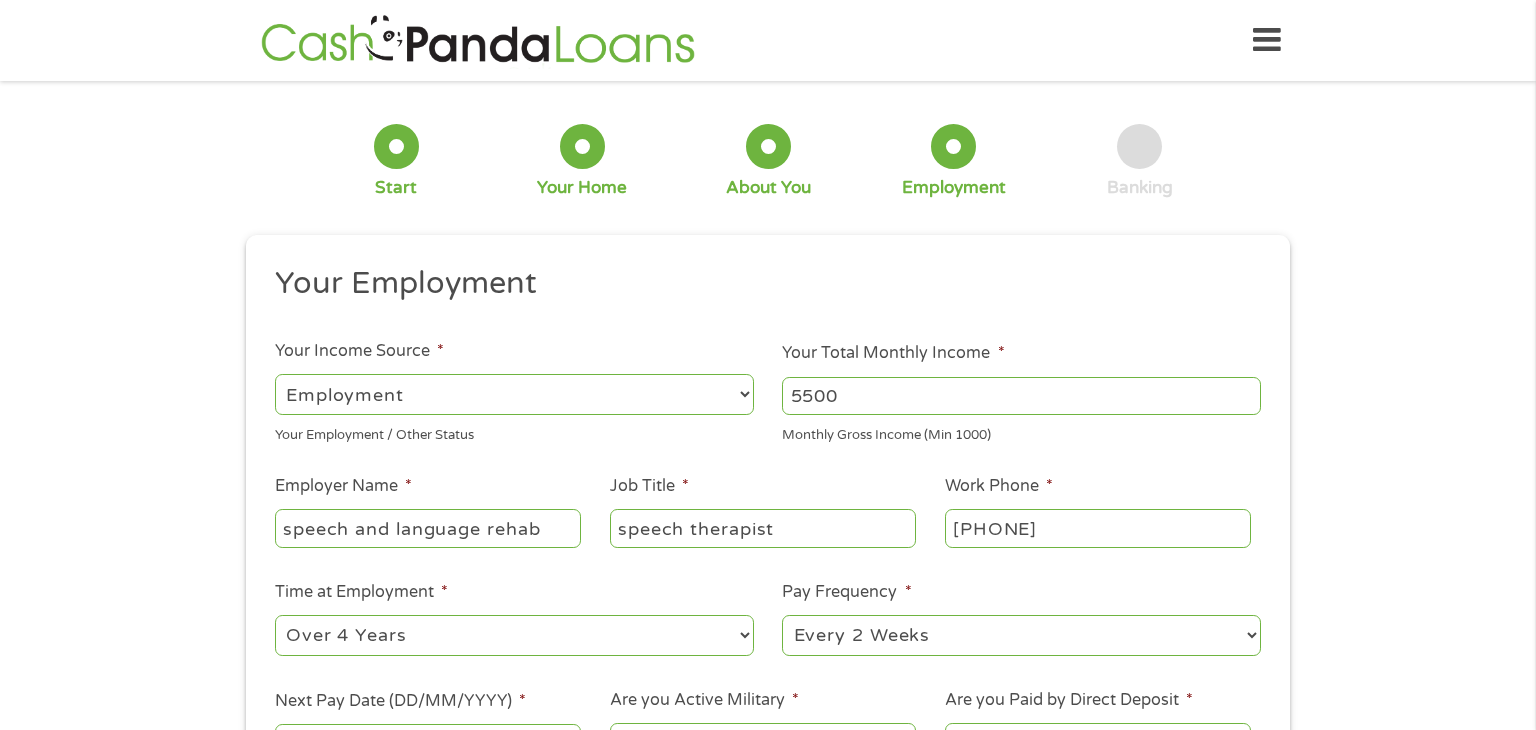 select on "monthly" 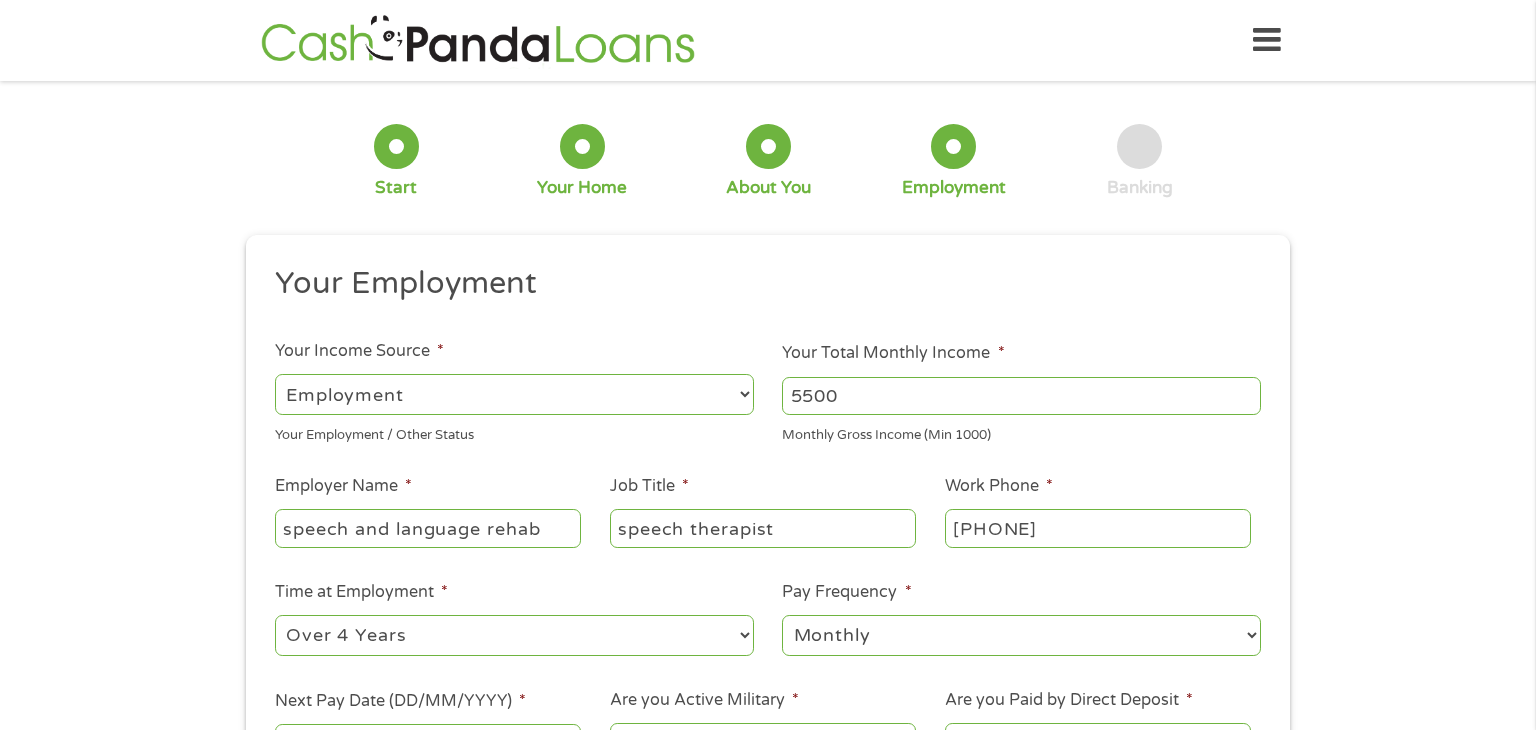 click on "--- Choose one --- Every 2 Weeks Every Week Monthly Semi-Monthly" at bounding box center [1021, 635] 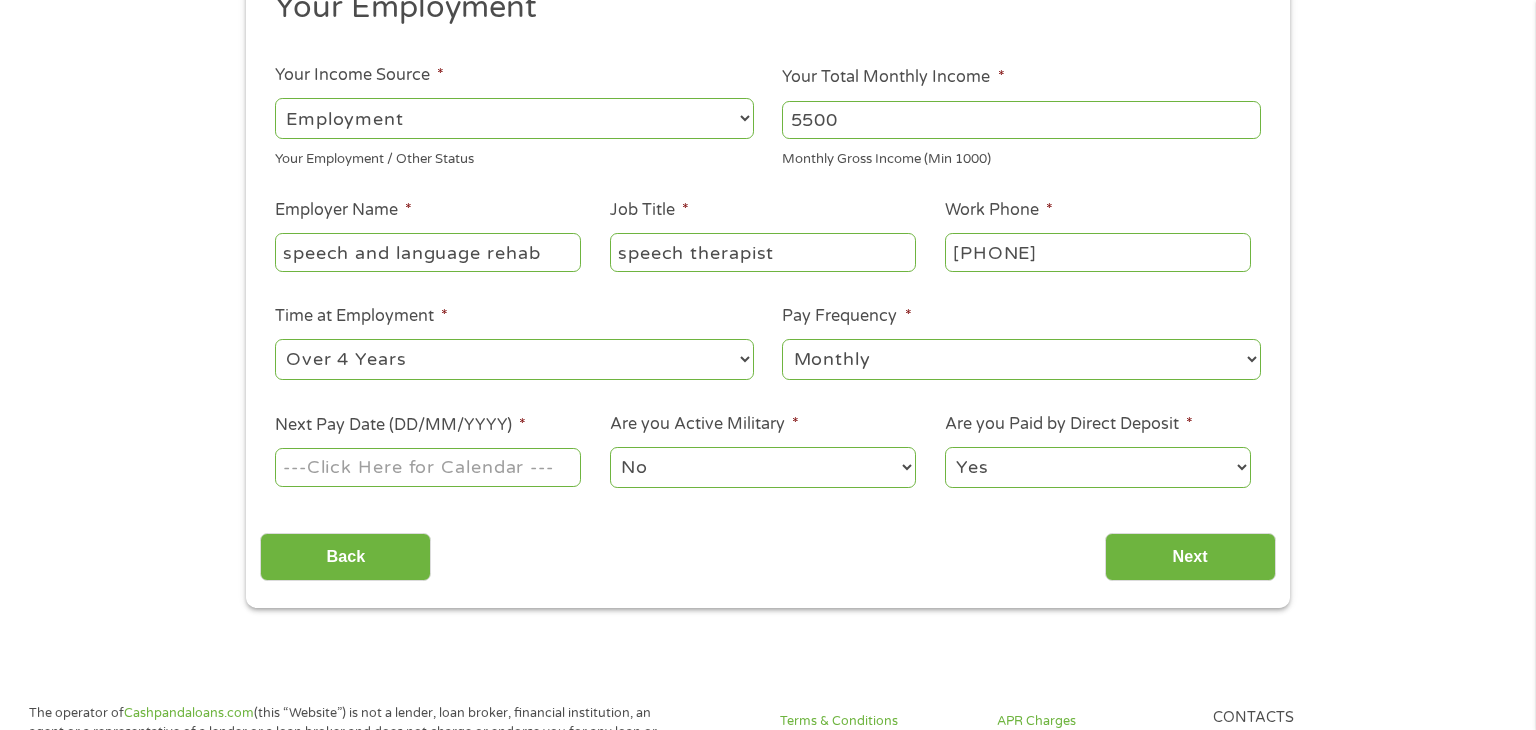 scroll, scrollTop: 288, scrollLeft: 0, axis: vertical 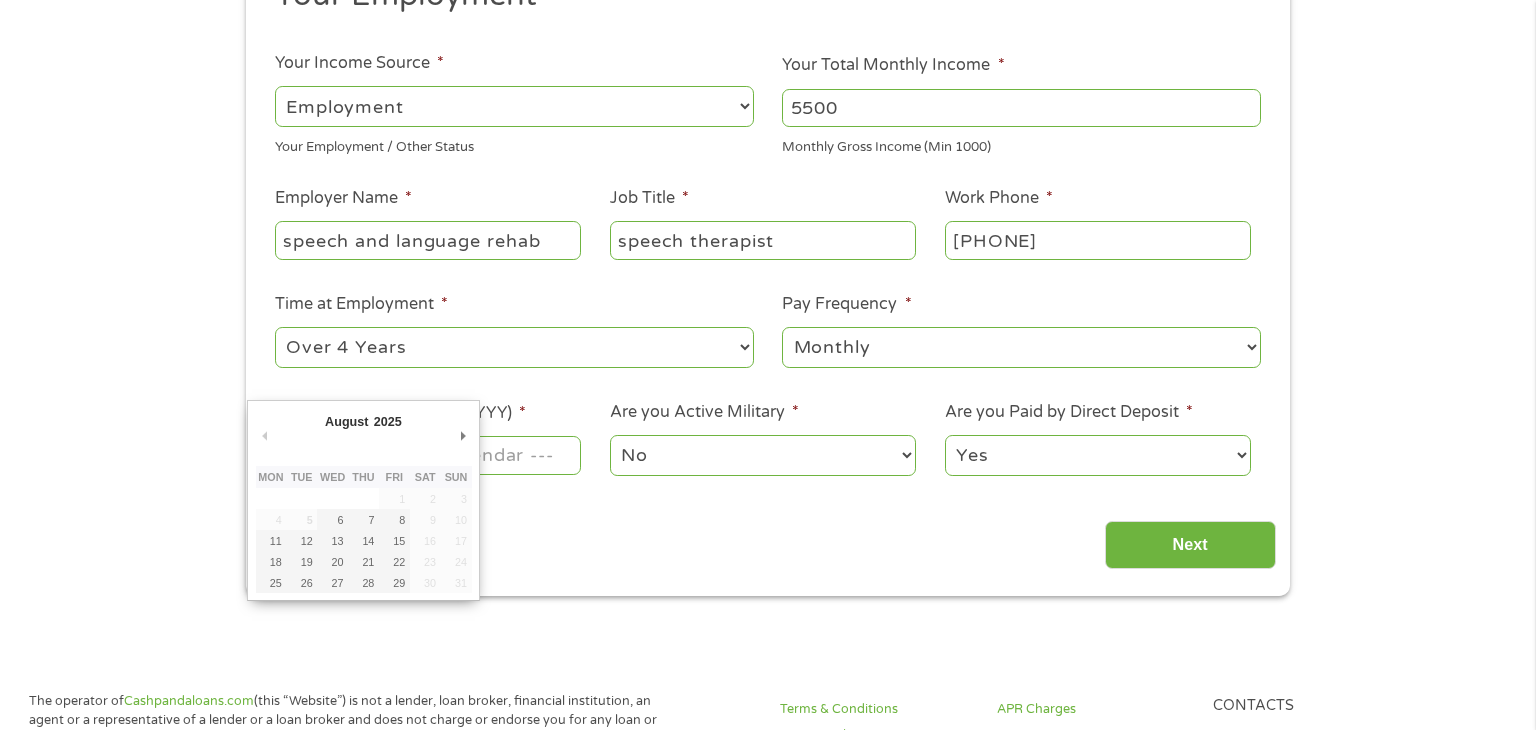 click on "gclid [URL] Source adwords Medium" at bounding box center [768, 887] 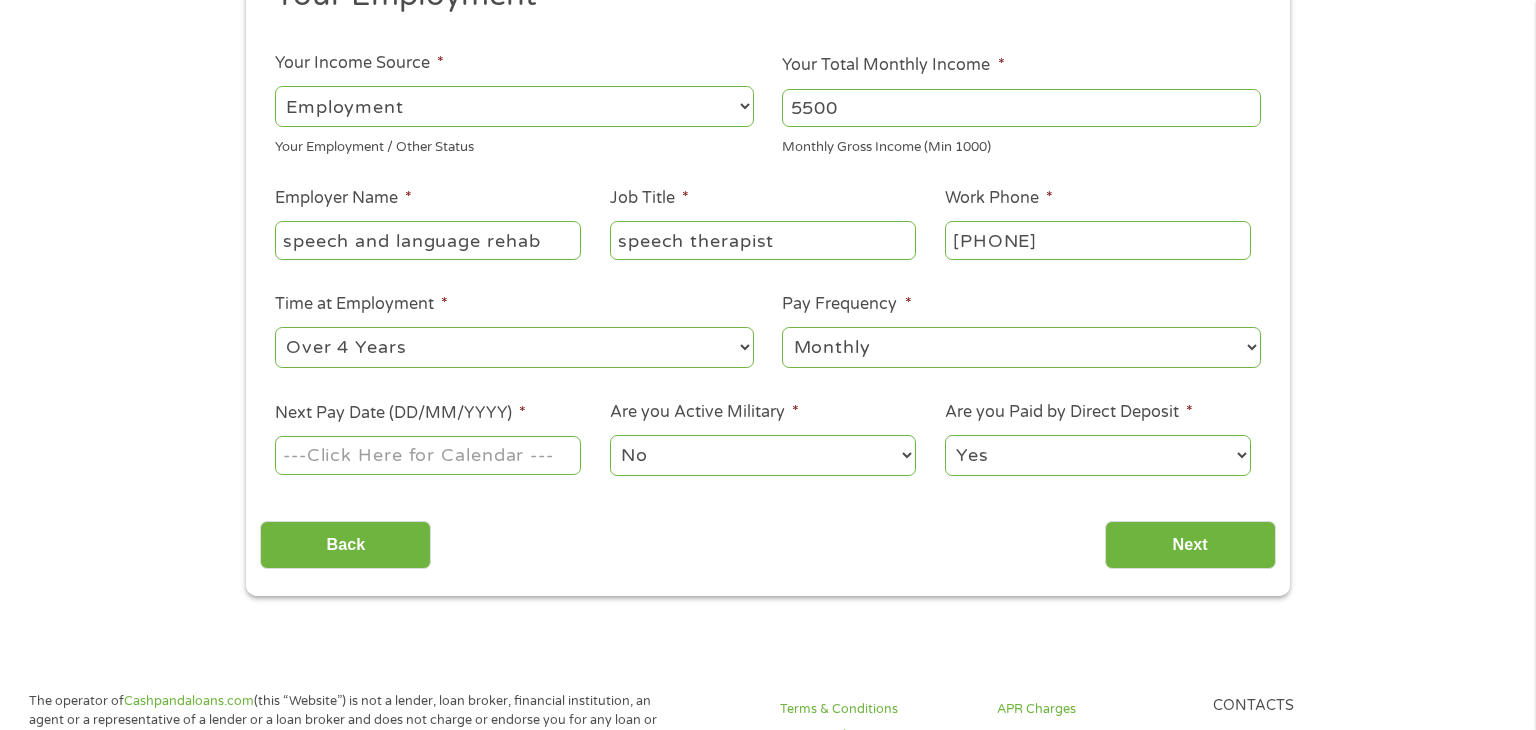 click on "Next Pay Date (DD/MM/YYYY) *" at bounding box center (428, 455) 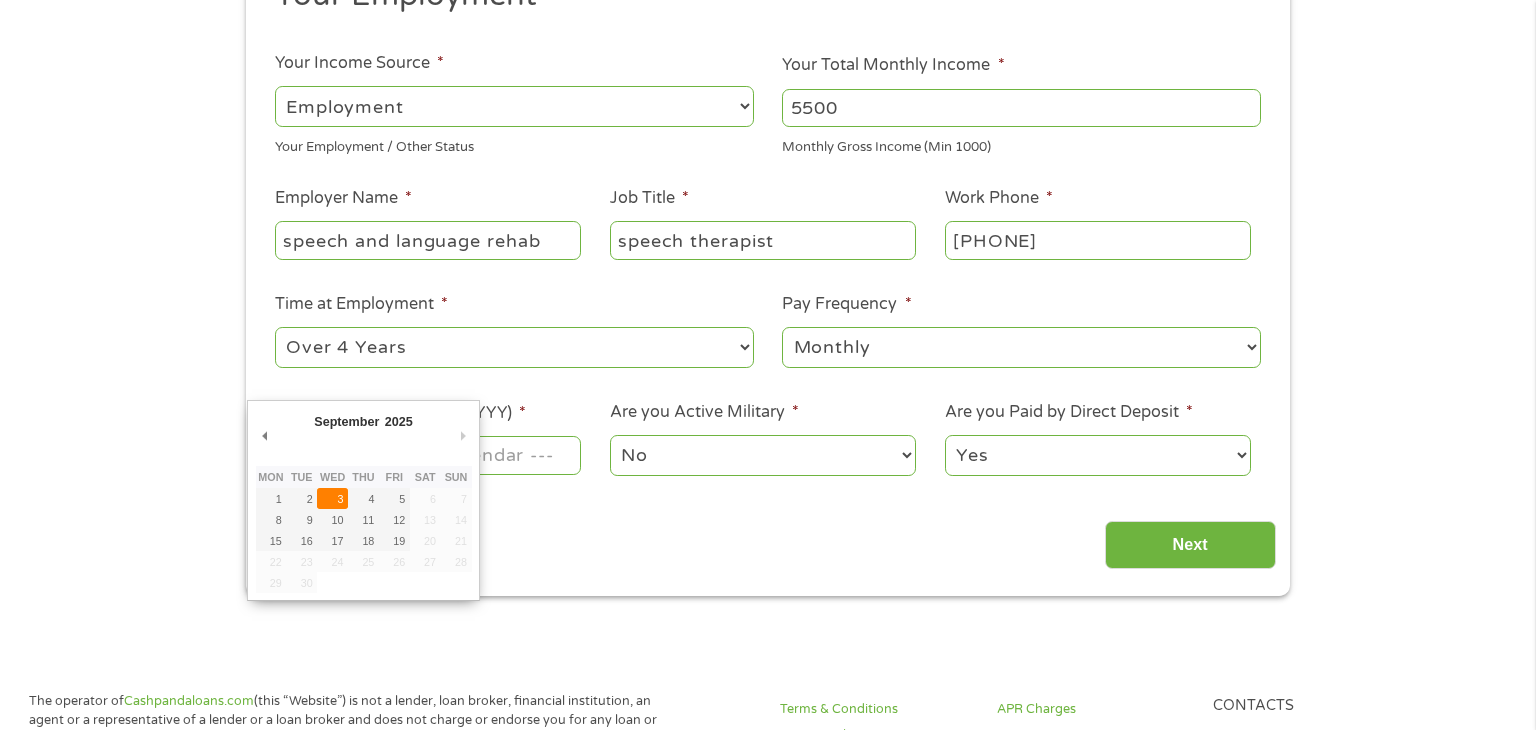 type on "03/09/2025" 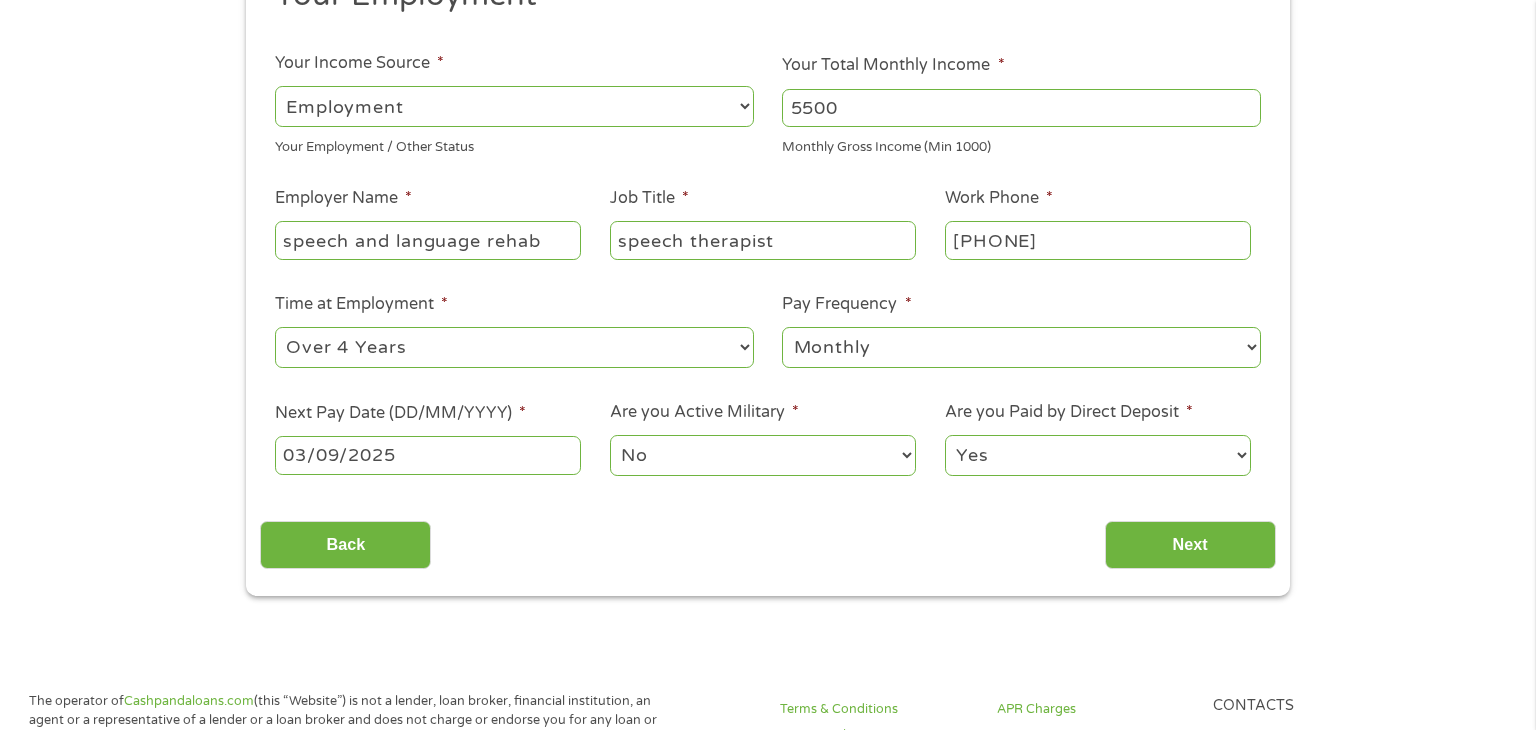click on "No Yes" at bounding box center (763, 455) 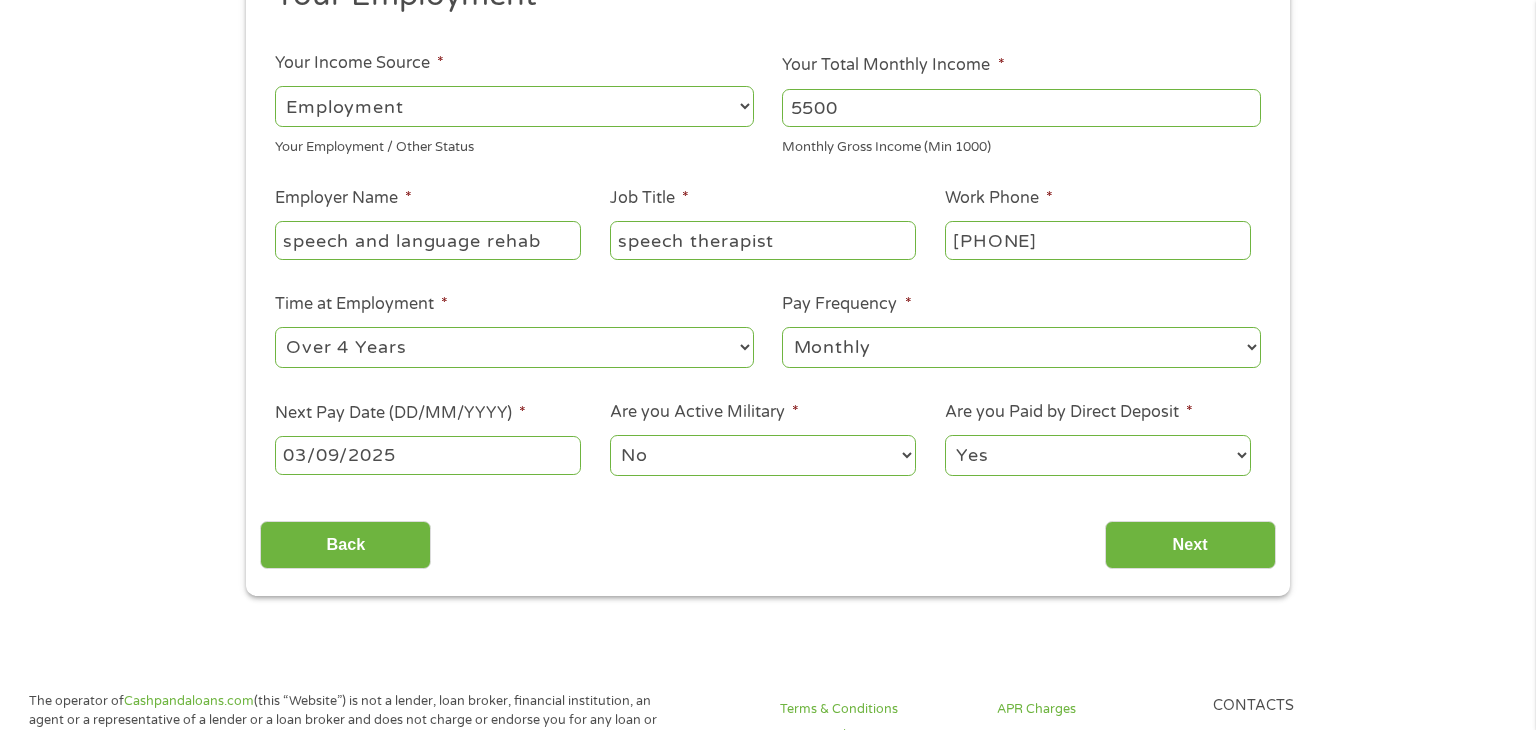 click on "Yes No" at bounding box center (1098, 455) 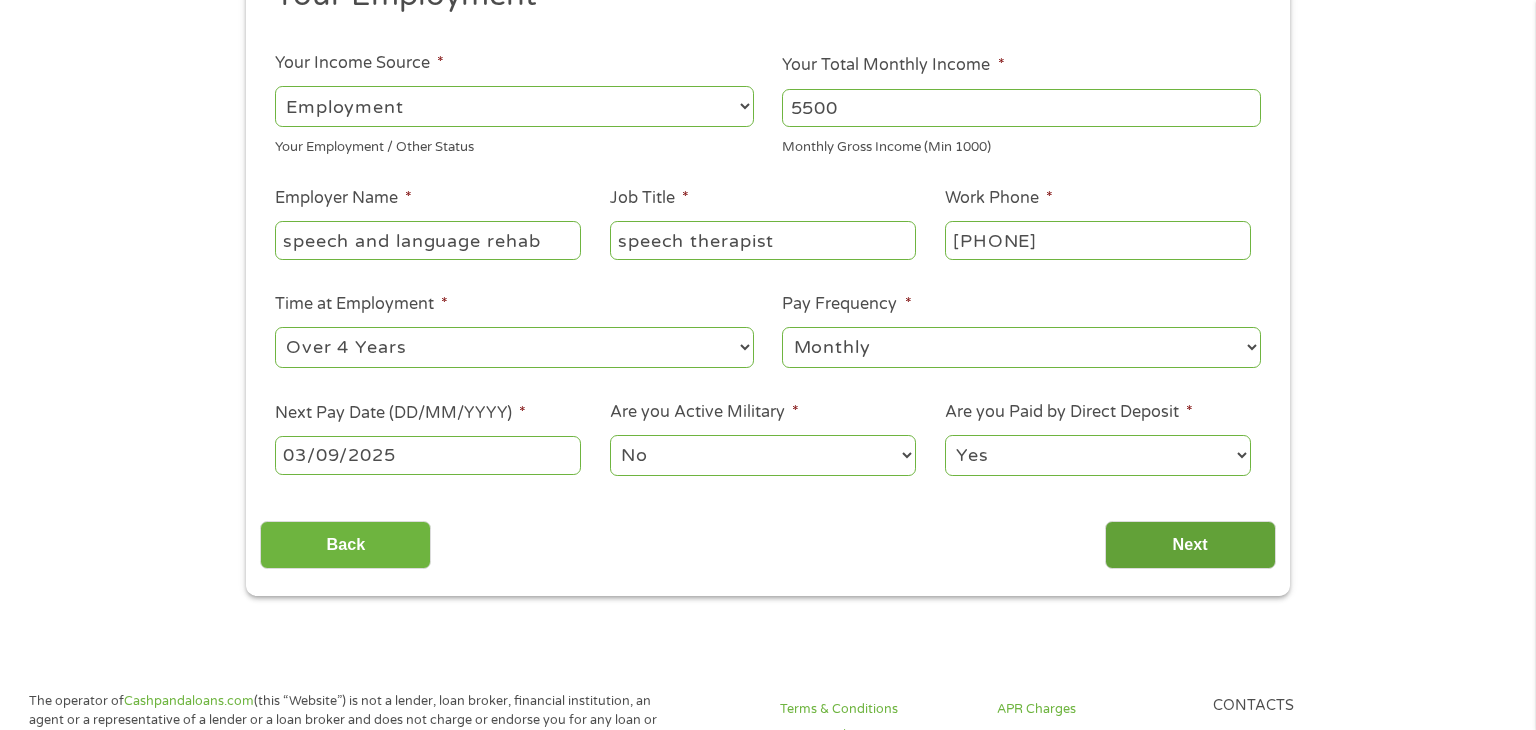 click on "Next" at bounding box center (1190, 545) 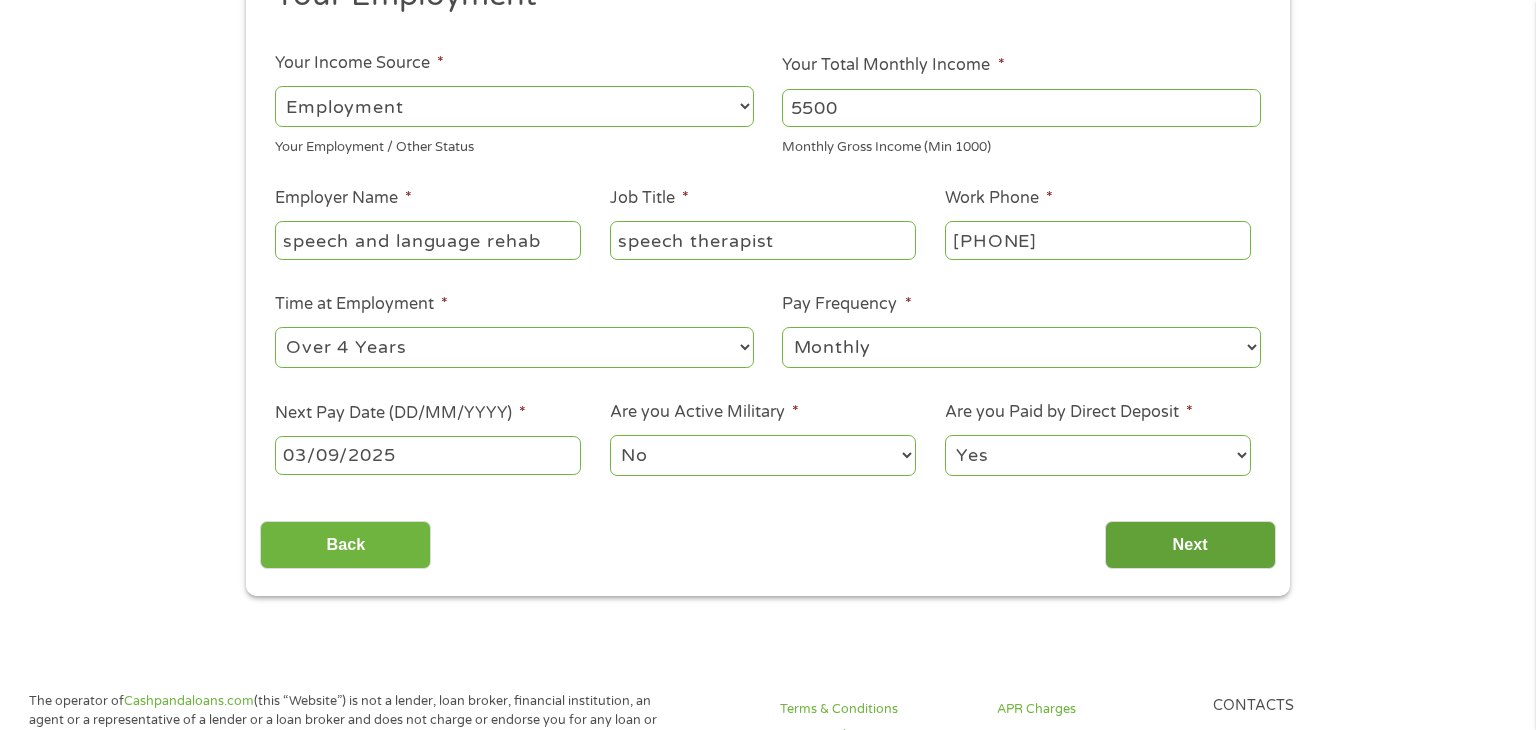 scroll, scrollTop: 8, scrollLeft: 8, axis: both 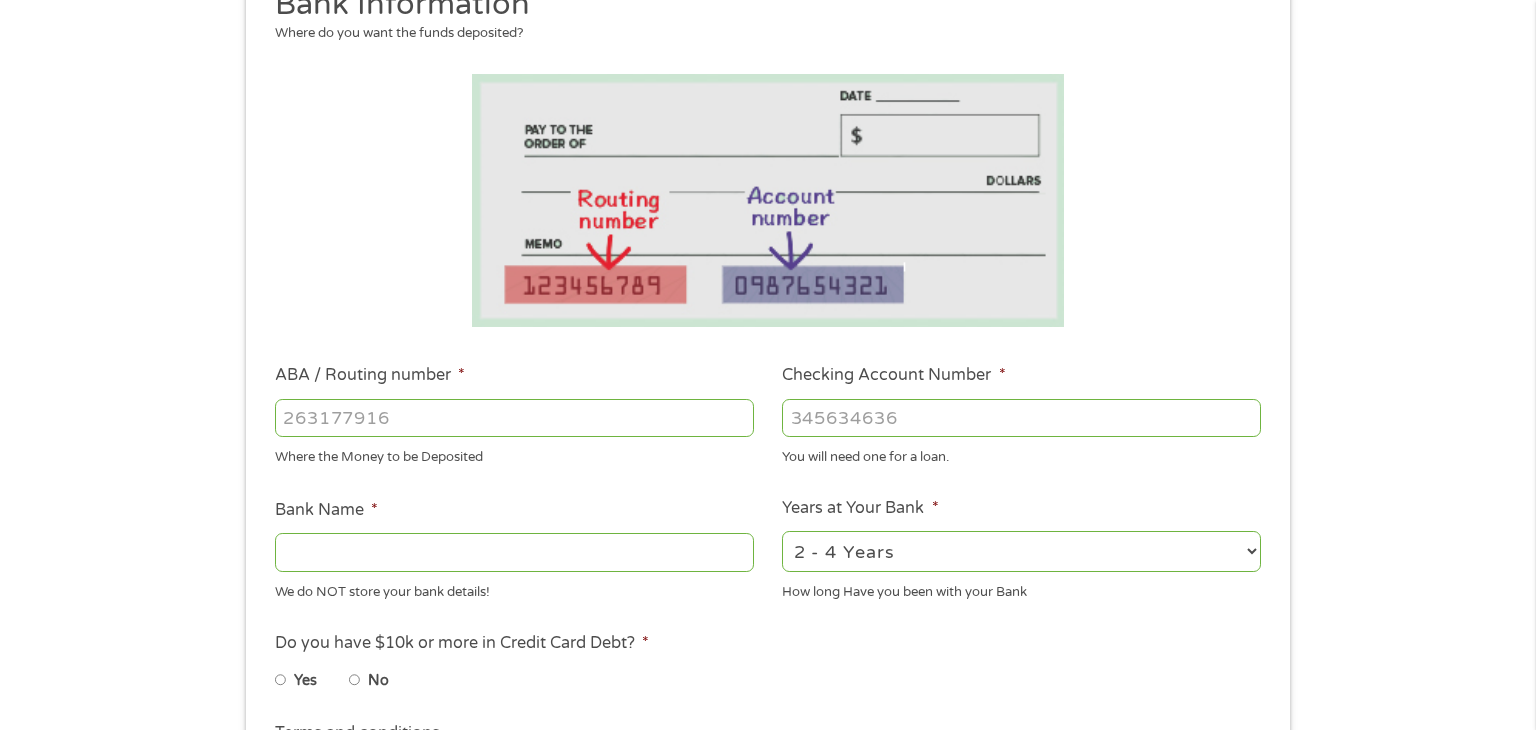 click on "ABA / Routing number *" at bounding box center (514, 418) 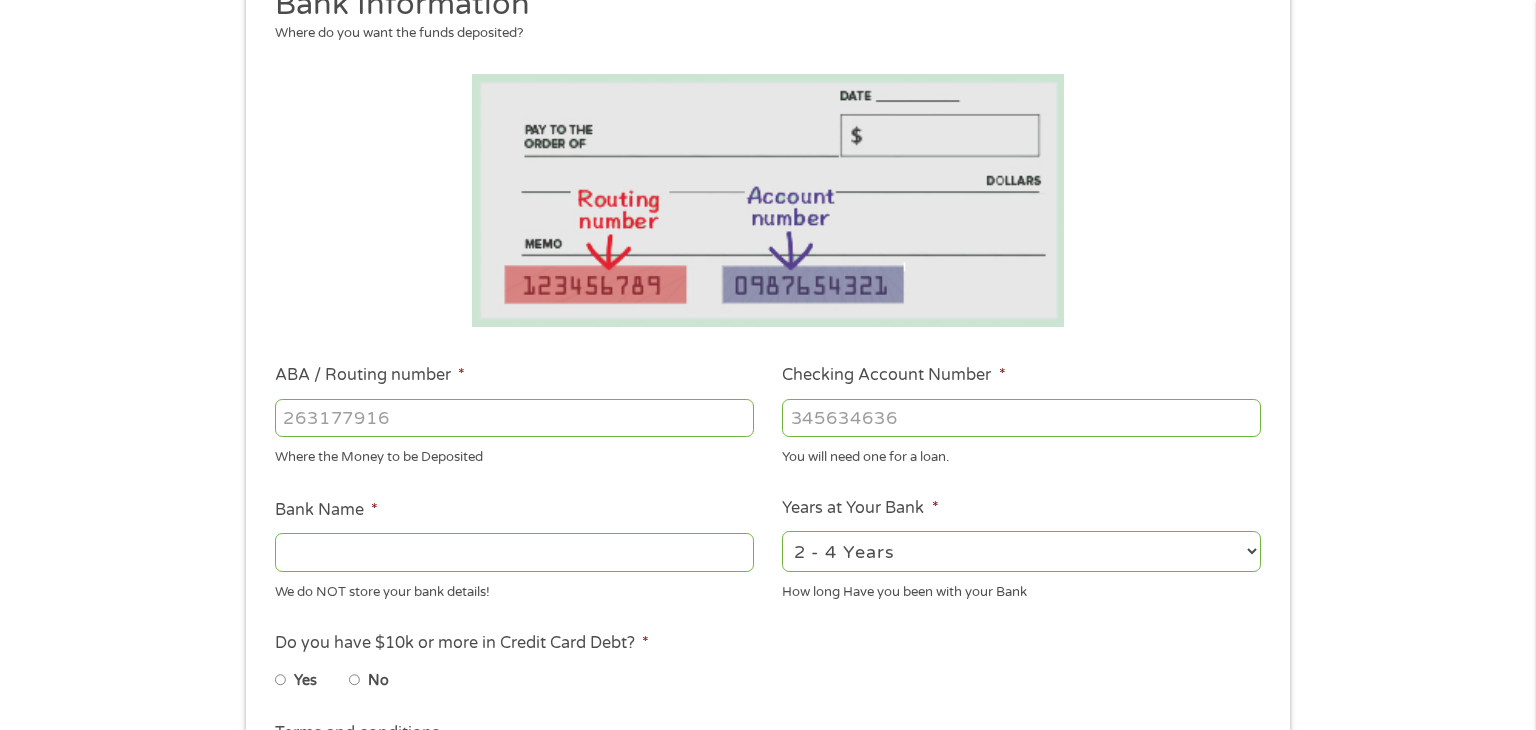 type on "[DATE]" 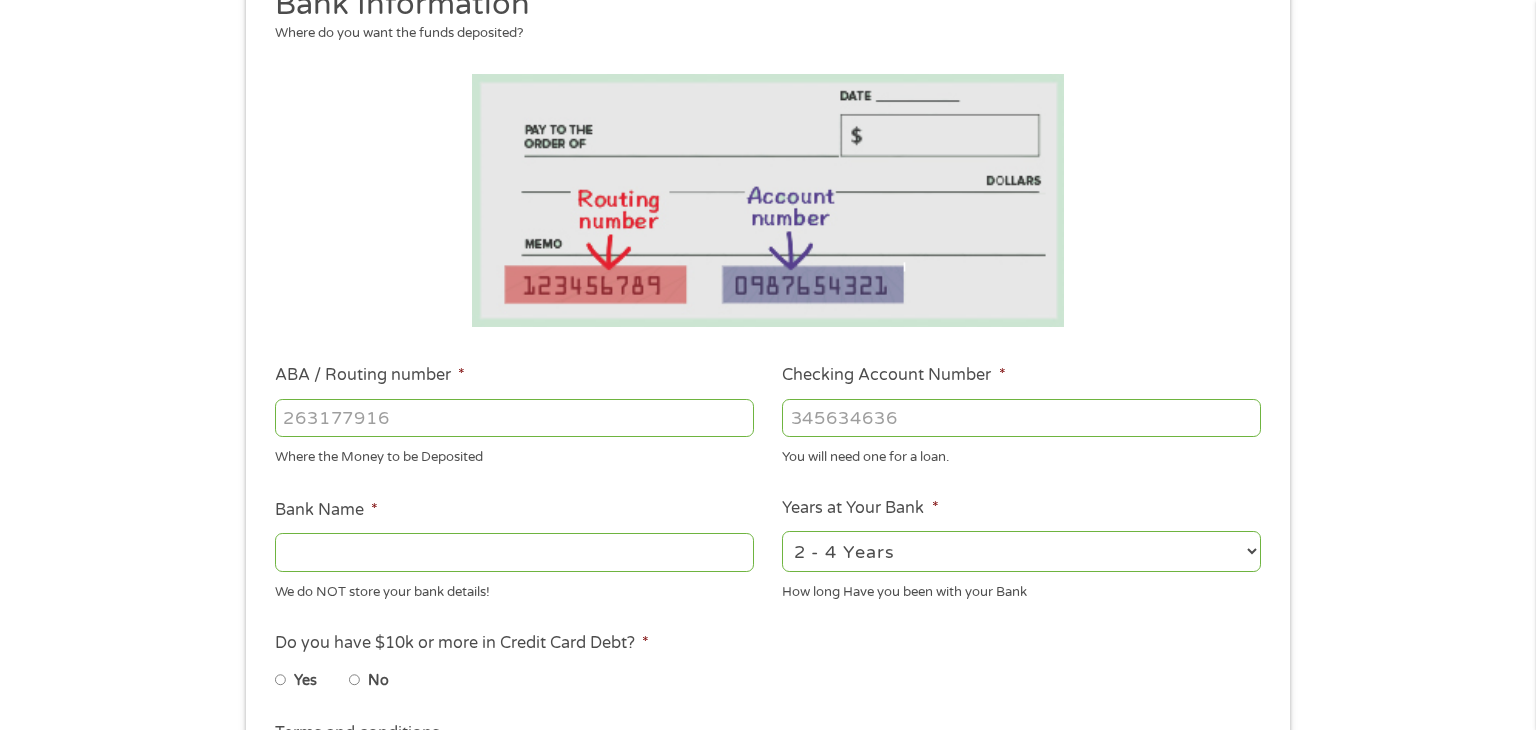 type on "BRANCH BANKING  TRUST COMPANY" 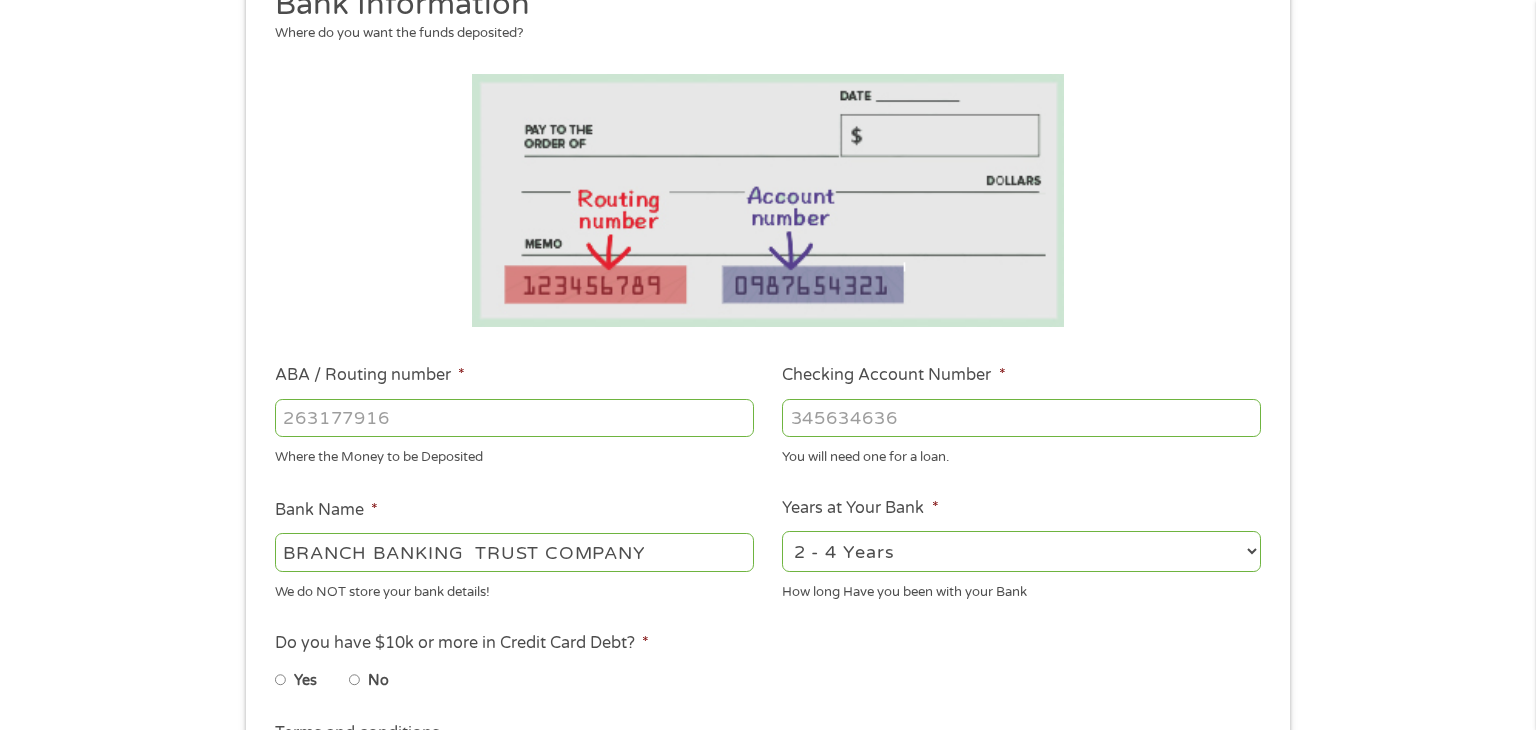 type on "[DATE]" 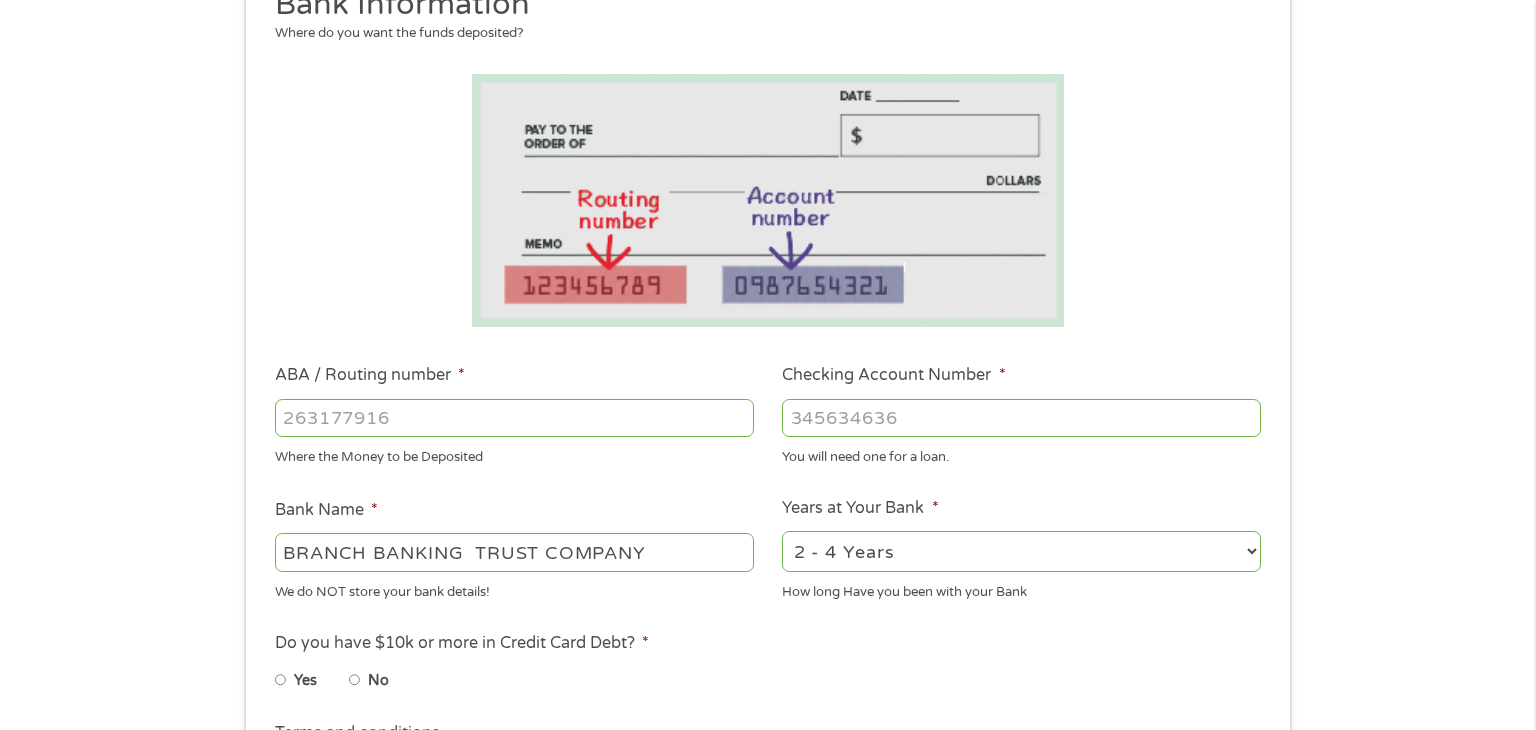 click on "Checking Account Number *" at bounding box center [1021, 418] 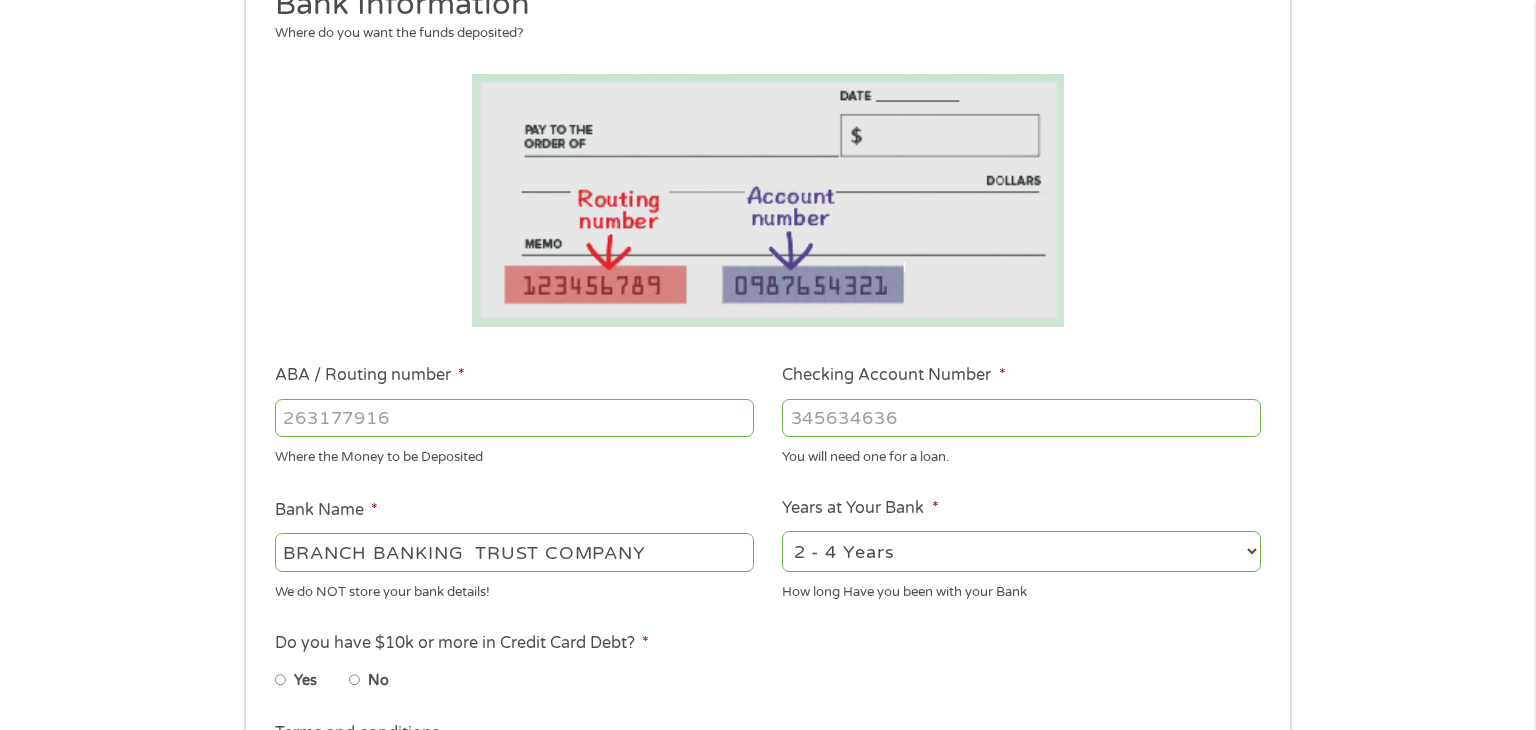 type on "[NUMBER]" 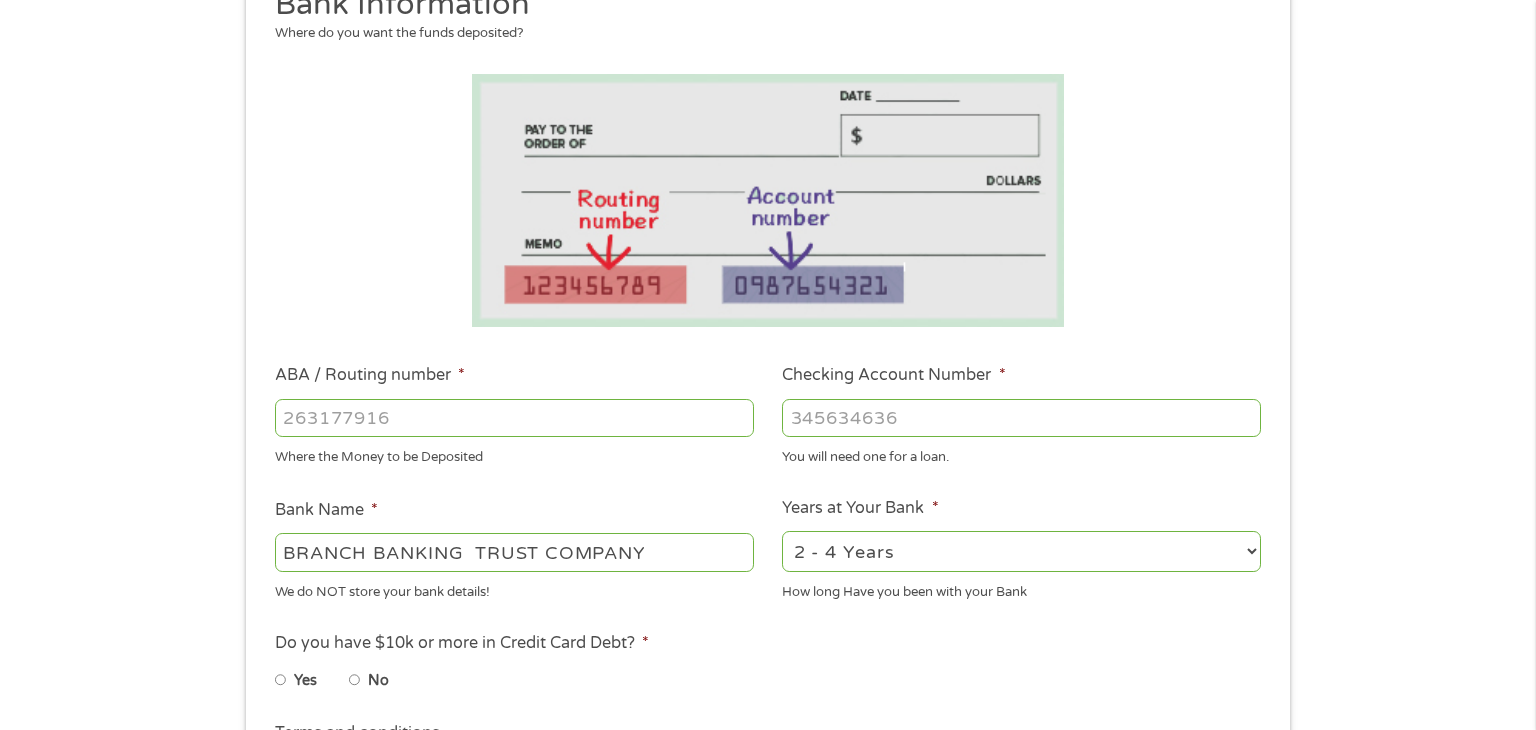 click on "2 - 4 Years 6 - 12 Months 1 - 2 Years Over 4 Years" at bounding box center (1021, 551) 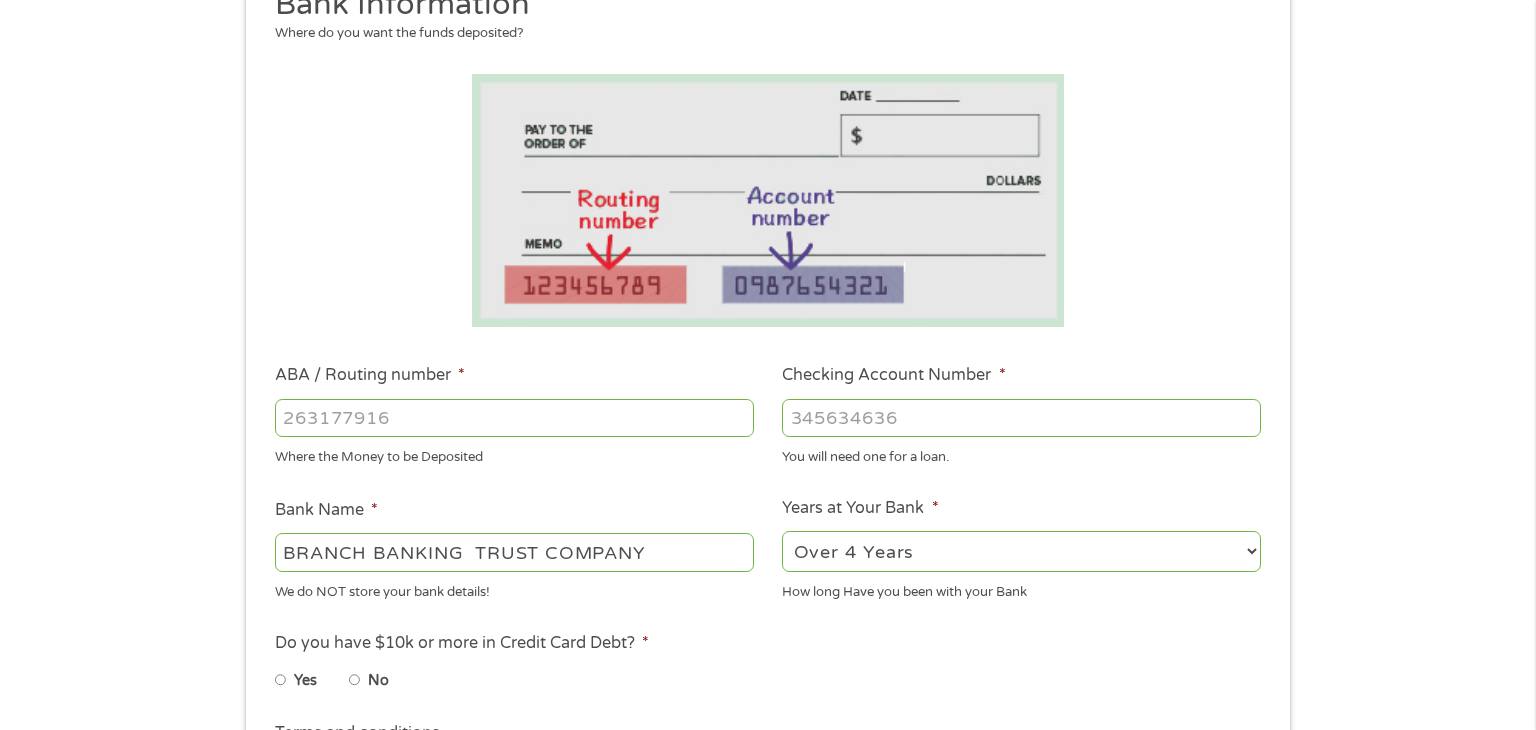 click on "2 - 4 Years 6 - 12 Months 1 - 2 Years Over 4 Years" at bounding box center (1021, 551) 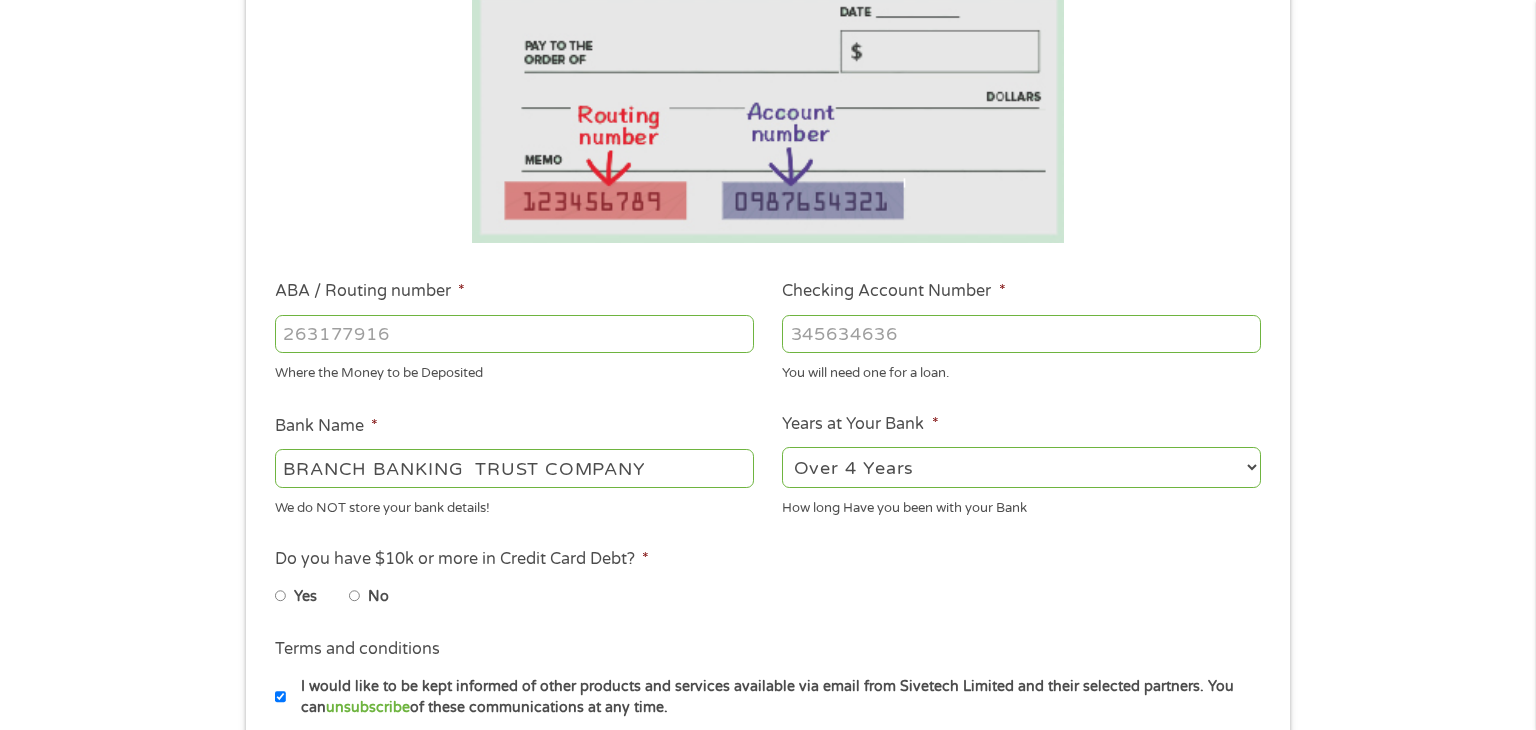 scroll, scrollTop: 426, scrollLeft: 0, axis: vertical 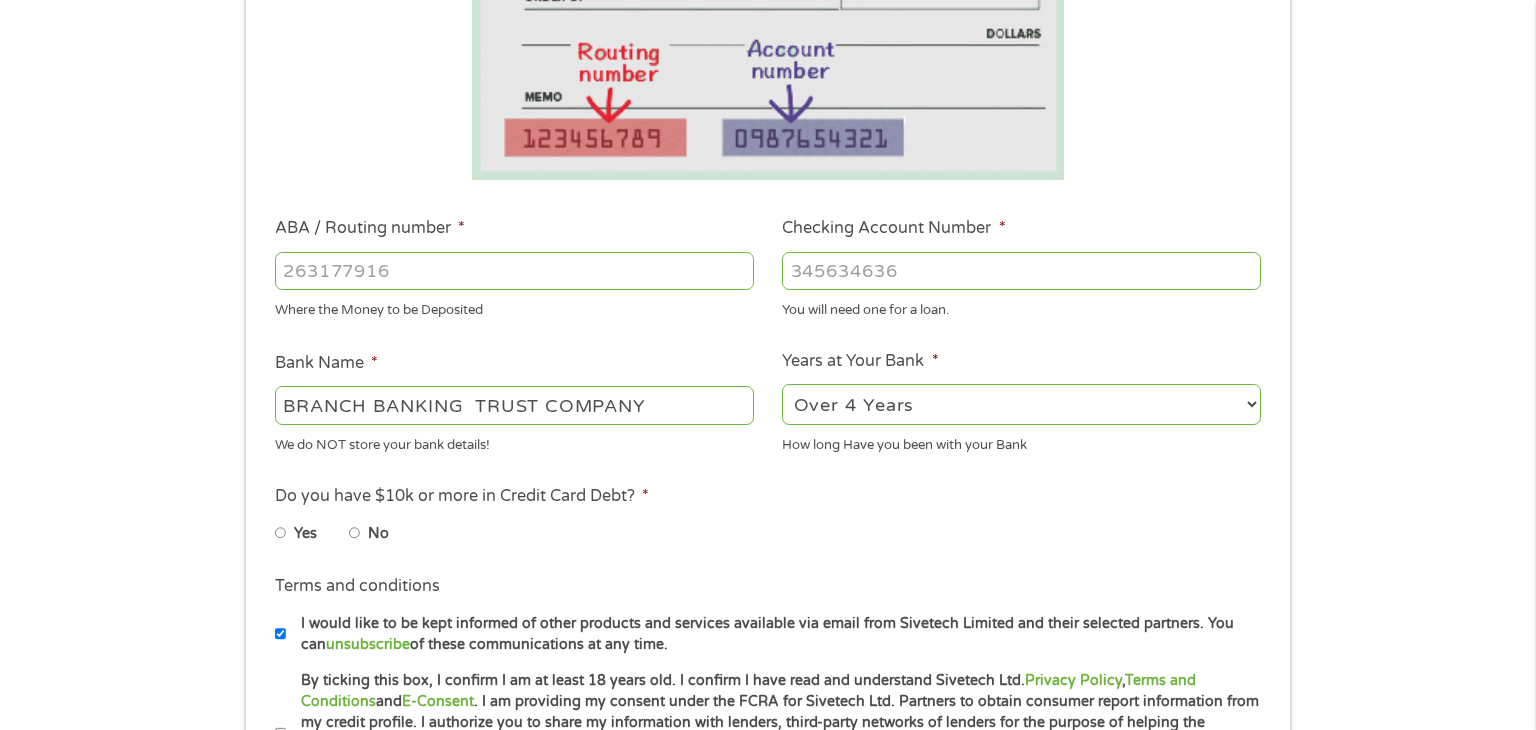 click on "No" at bounding box center [385, 533] 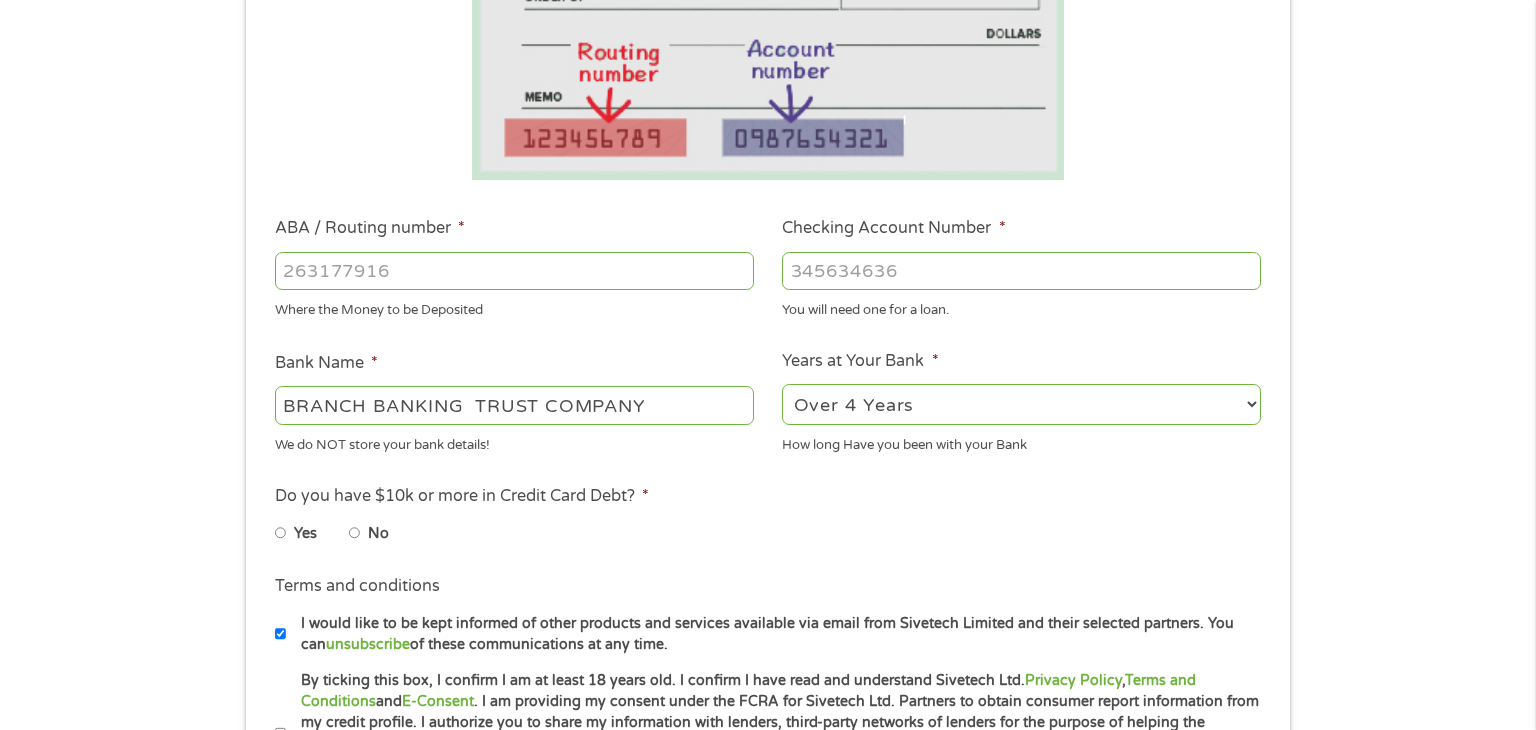 click on "No" at bounding box center [355, 533] 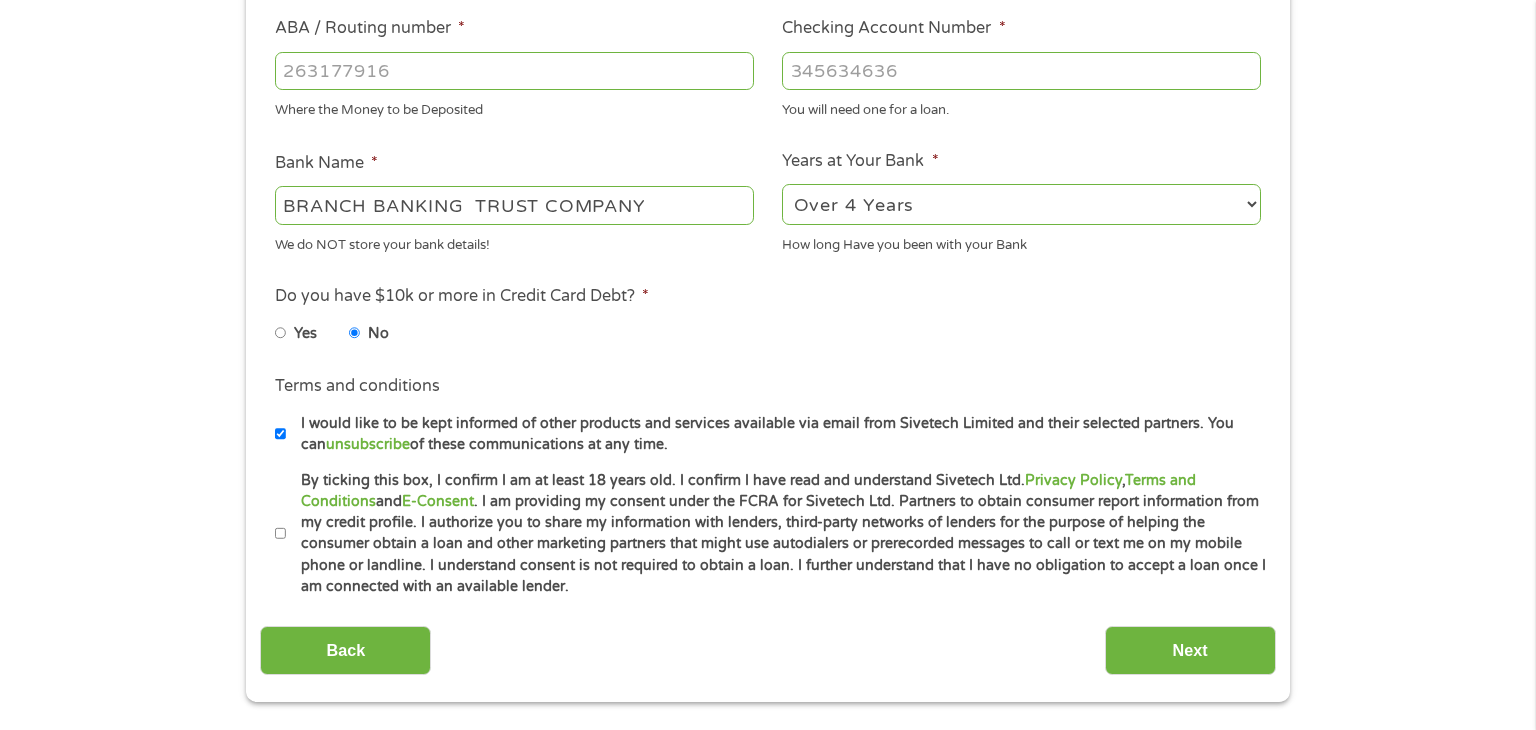 scroll, scrollTop: 640, scrollLeft: 0, axis: vertical 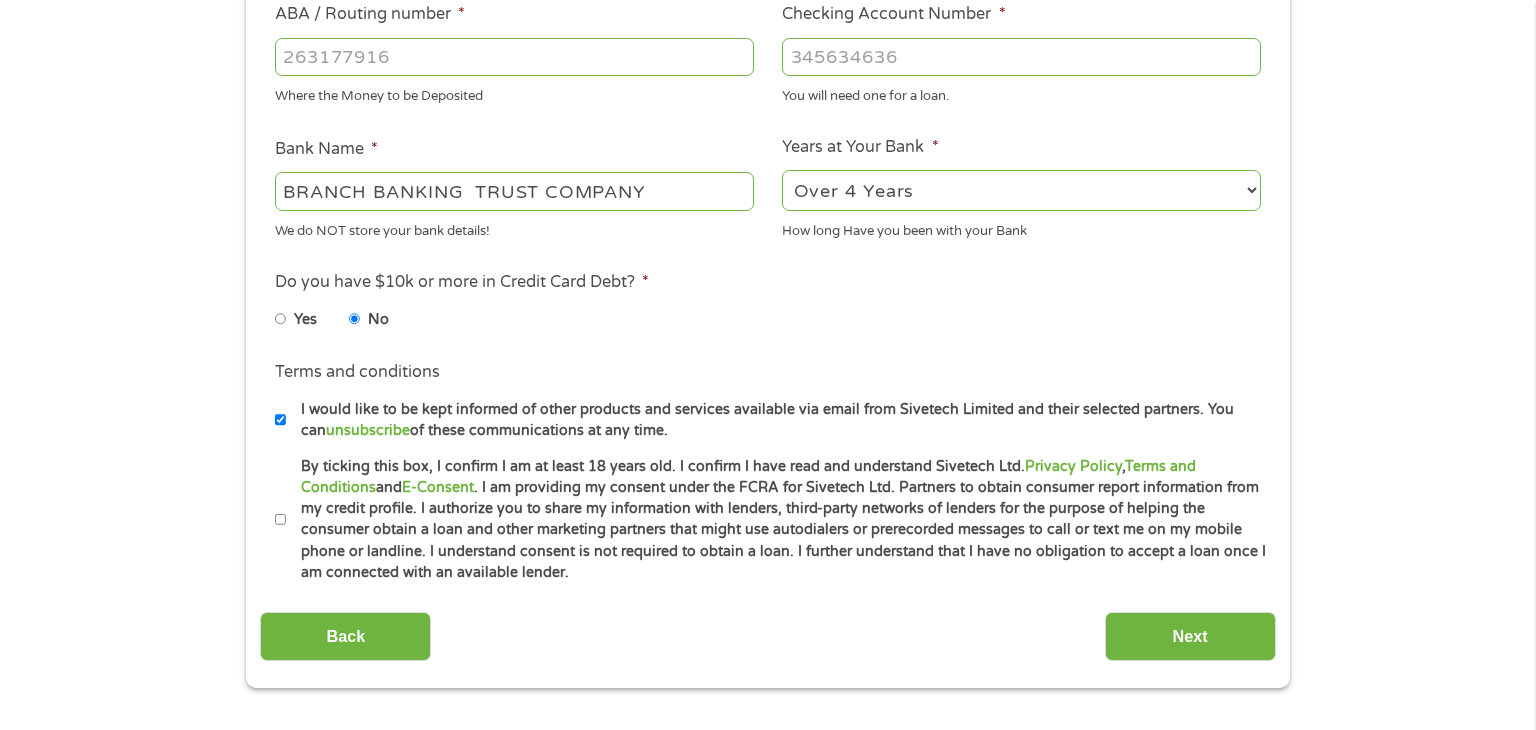 click on "By ticking this box, I confirm I am at least 18 years old. I confirm I have read and understand Sivetech Ltd.  Privacy Policy ,  Terms and Conditions  and  E-Consent . I am providing my consent under the FCRA for Sivetech Ltd. Partners to obtain consumer report information from my credit profile. I authorize you to share my information with lenders, third-party networks of lenders for the purpose of helping the consumer obtain a loan and other marketing partners that might use autodialers or prerecorded messages to call or text me on my mobile phone or landline. I understand consent is not required to obtain a loan. I further understand that I have no obligation to accept a loan once I am connected with an available lender." at bounding box center [281, 520] 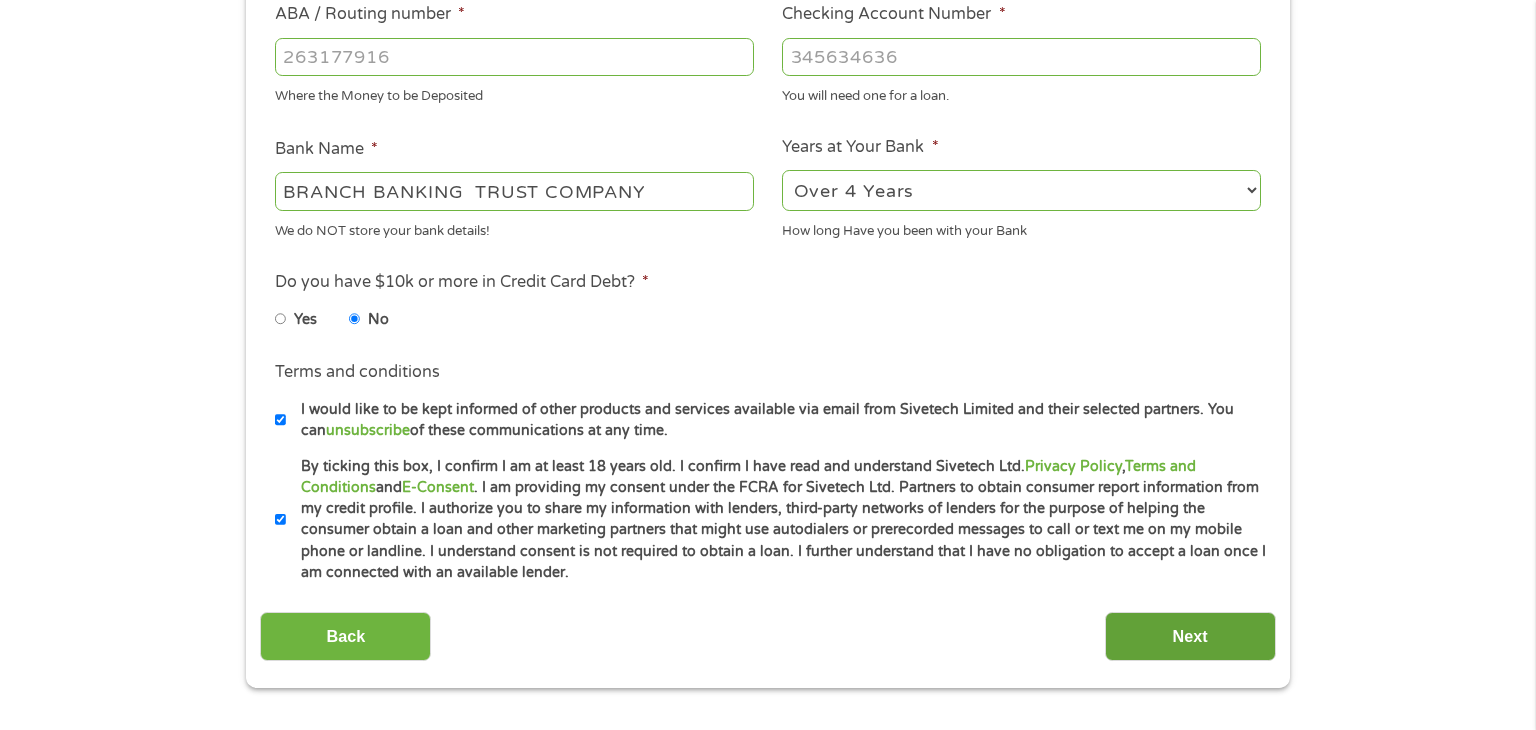 click on "Next" at bounding box center [1190, 636] 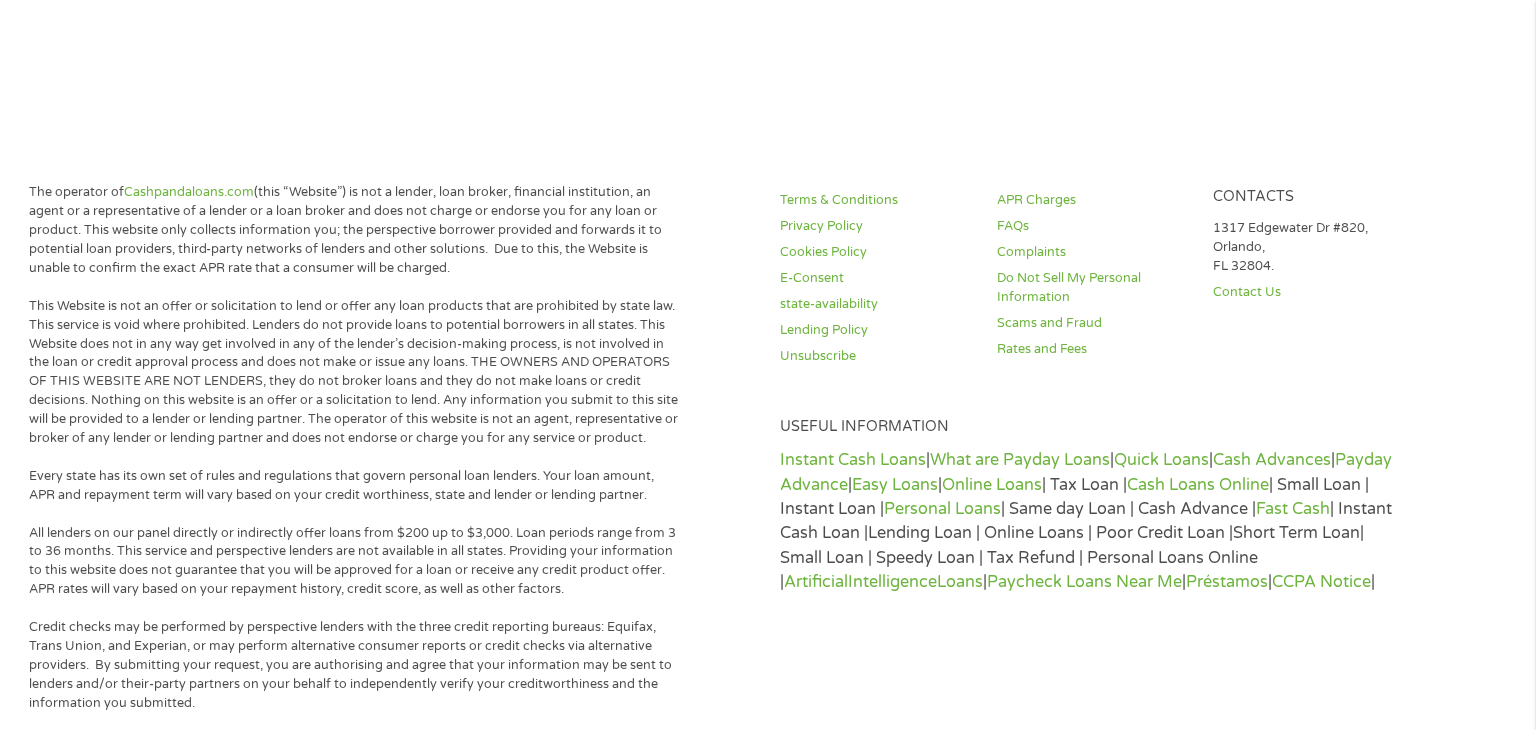 scroll, scrollTop: 8, scrollLeft: 8, axis: both 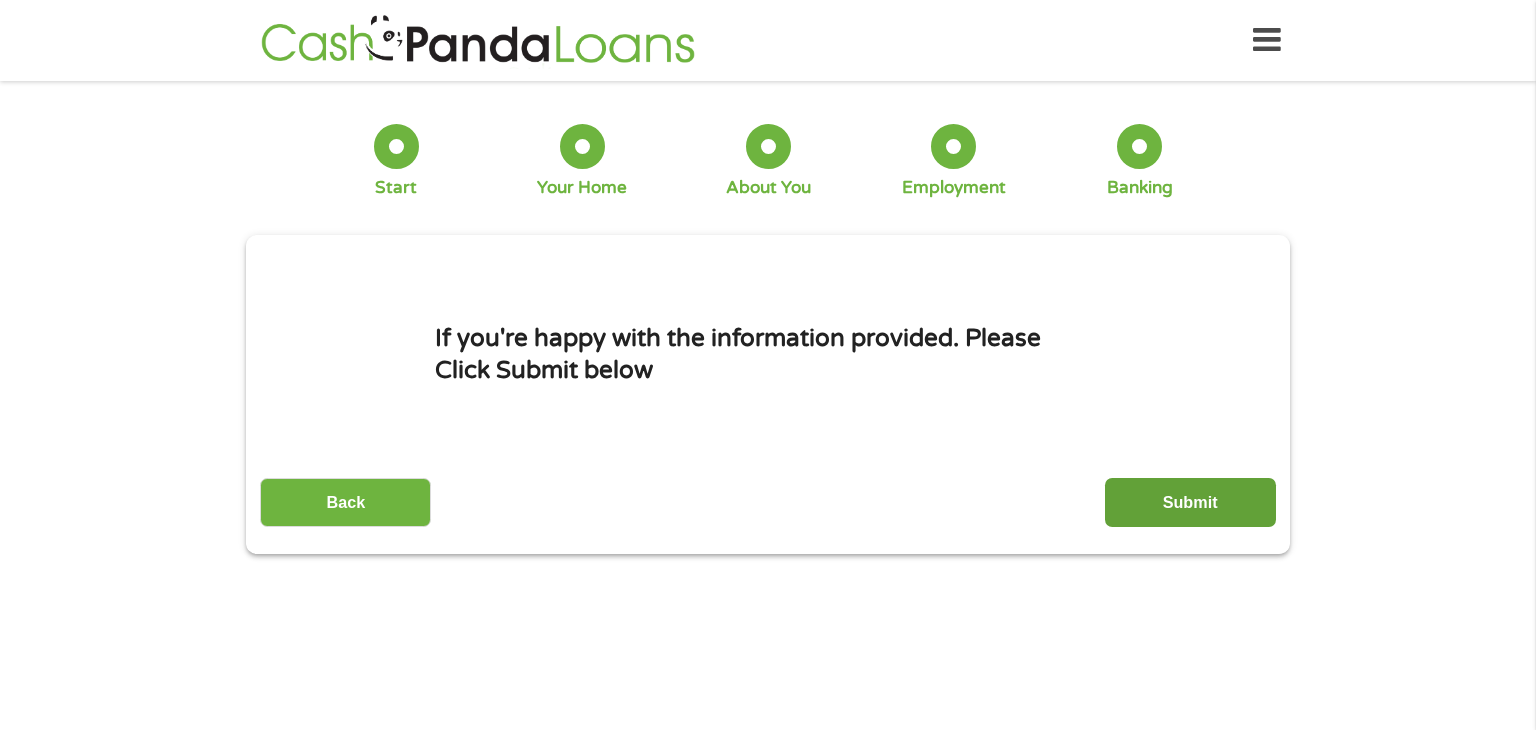 click on "Submit" at bounding box center [1190, 502] 